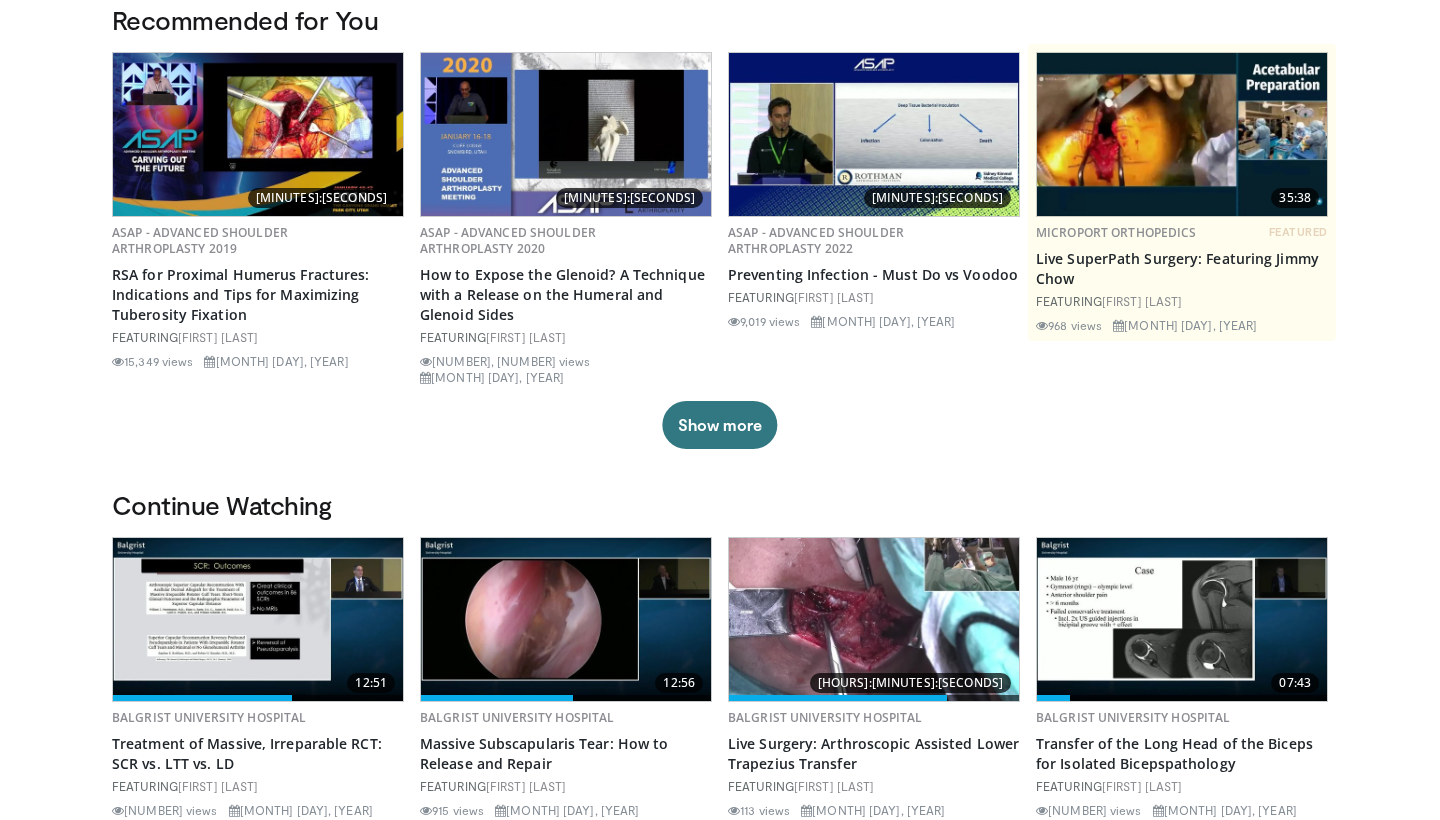 scroll, scrollTop: 149, scrollLeft: 0, axis: vertical 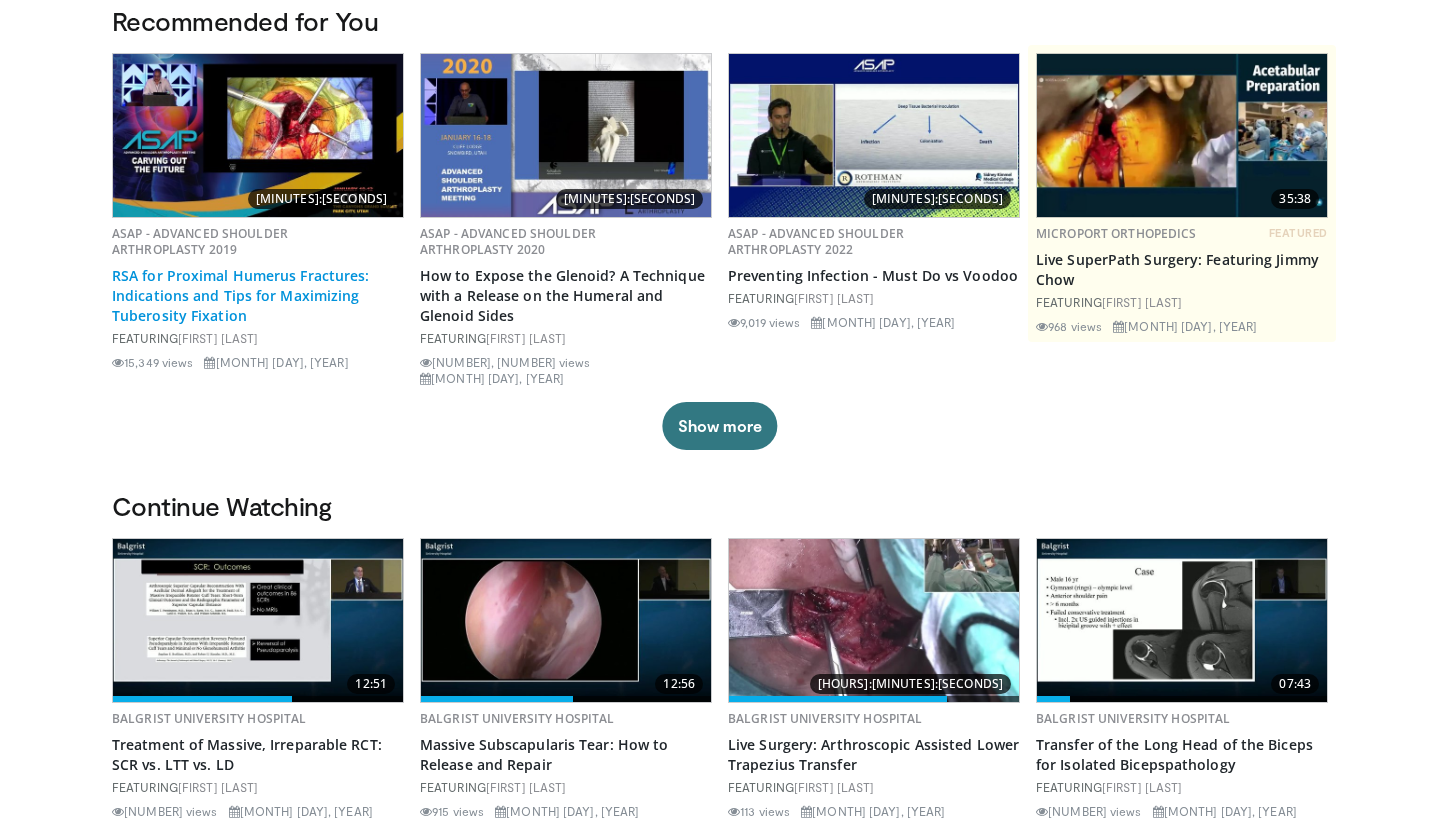 click on "RSA for Proximal Humerus Fractures: Indications and Tips for Maximizing Tuberosity Fixation" at bounding box center (258, 296) 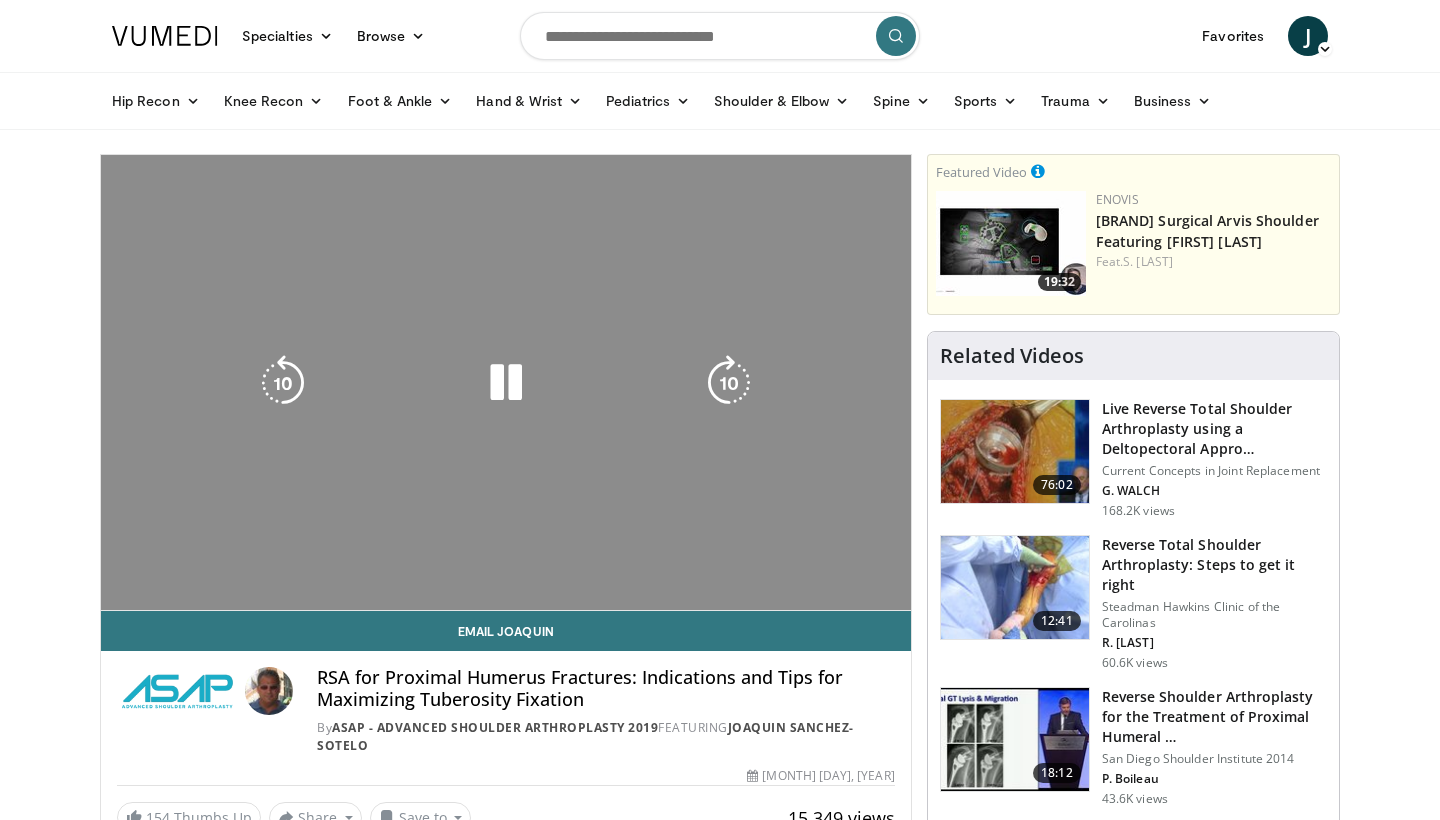scroll, scrollTop: 0, scrollLeft: 0, axis: both 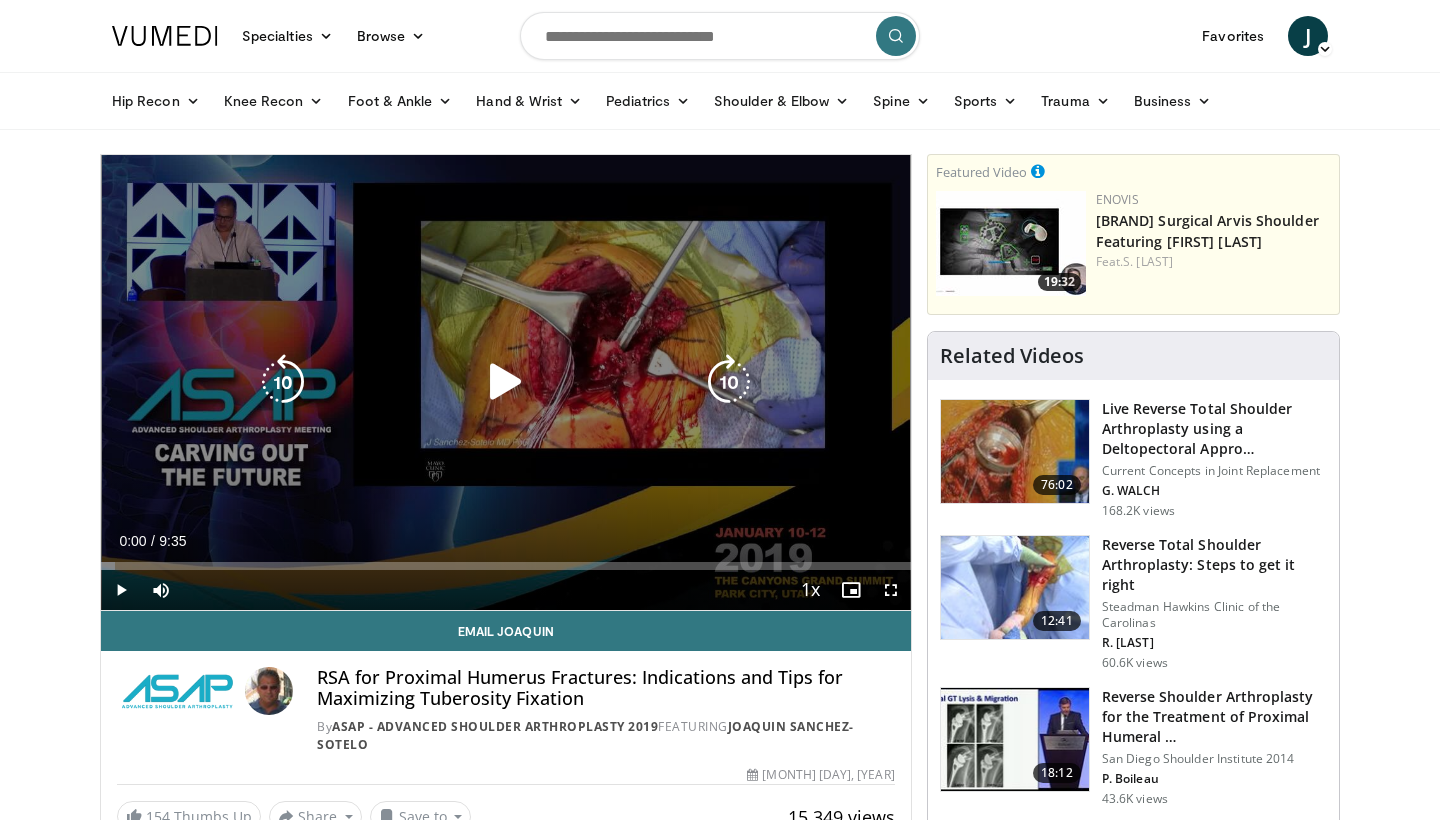 click at bounding box center [506, 382] 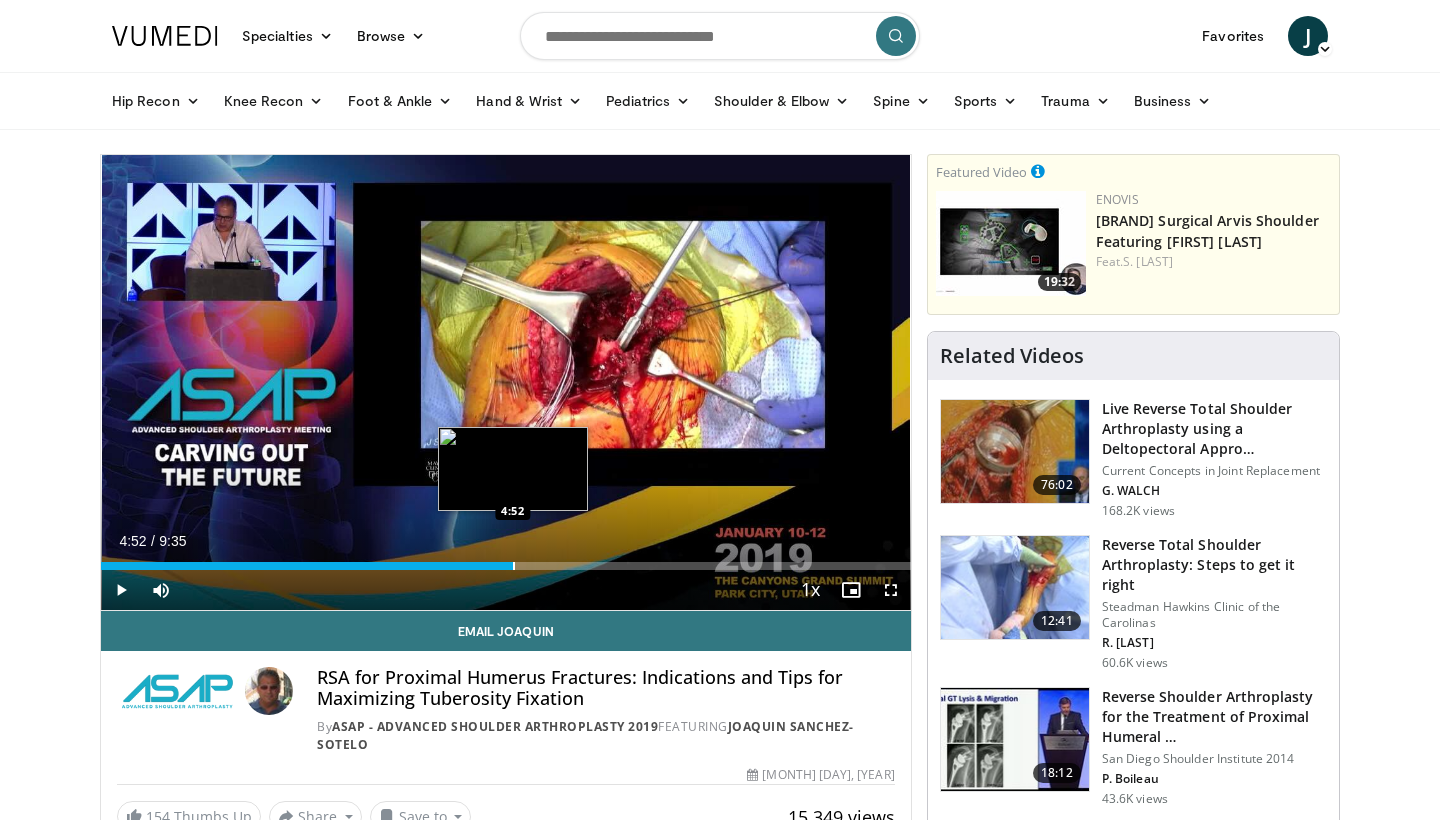 click at bounding box center [514, 566] 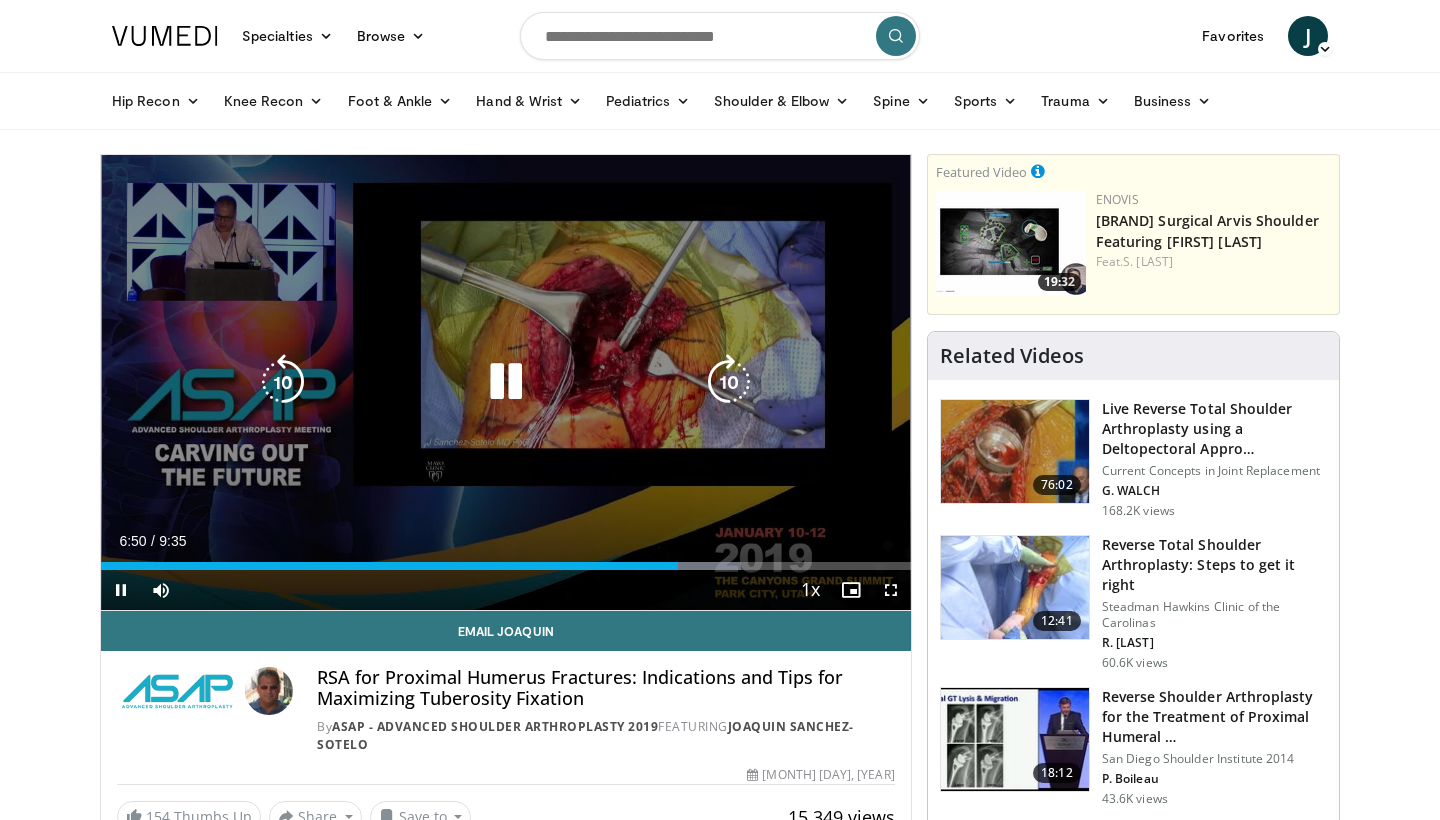 click at bounding box center (506, 382) 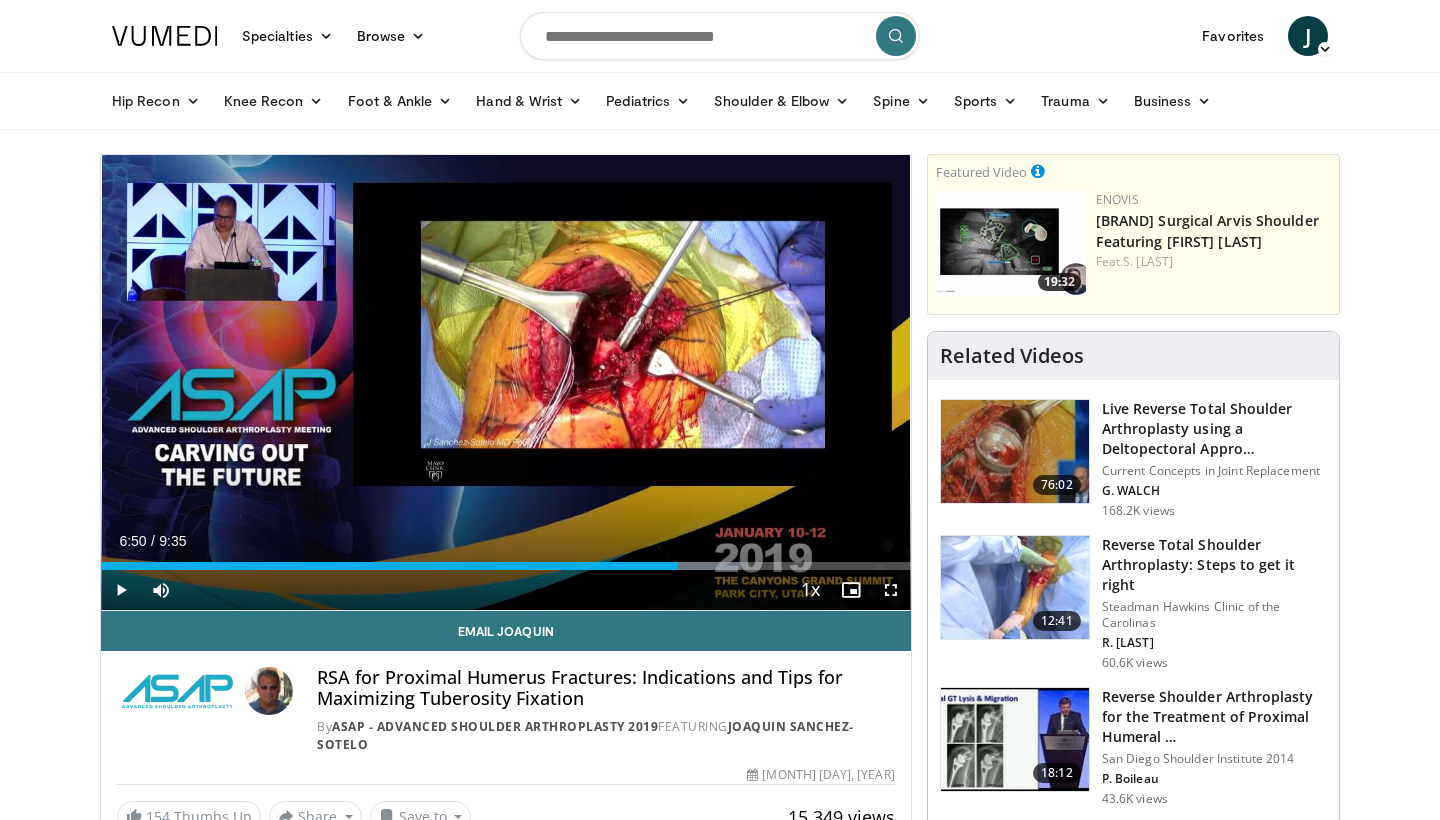 click at bounding box center (720, 36) 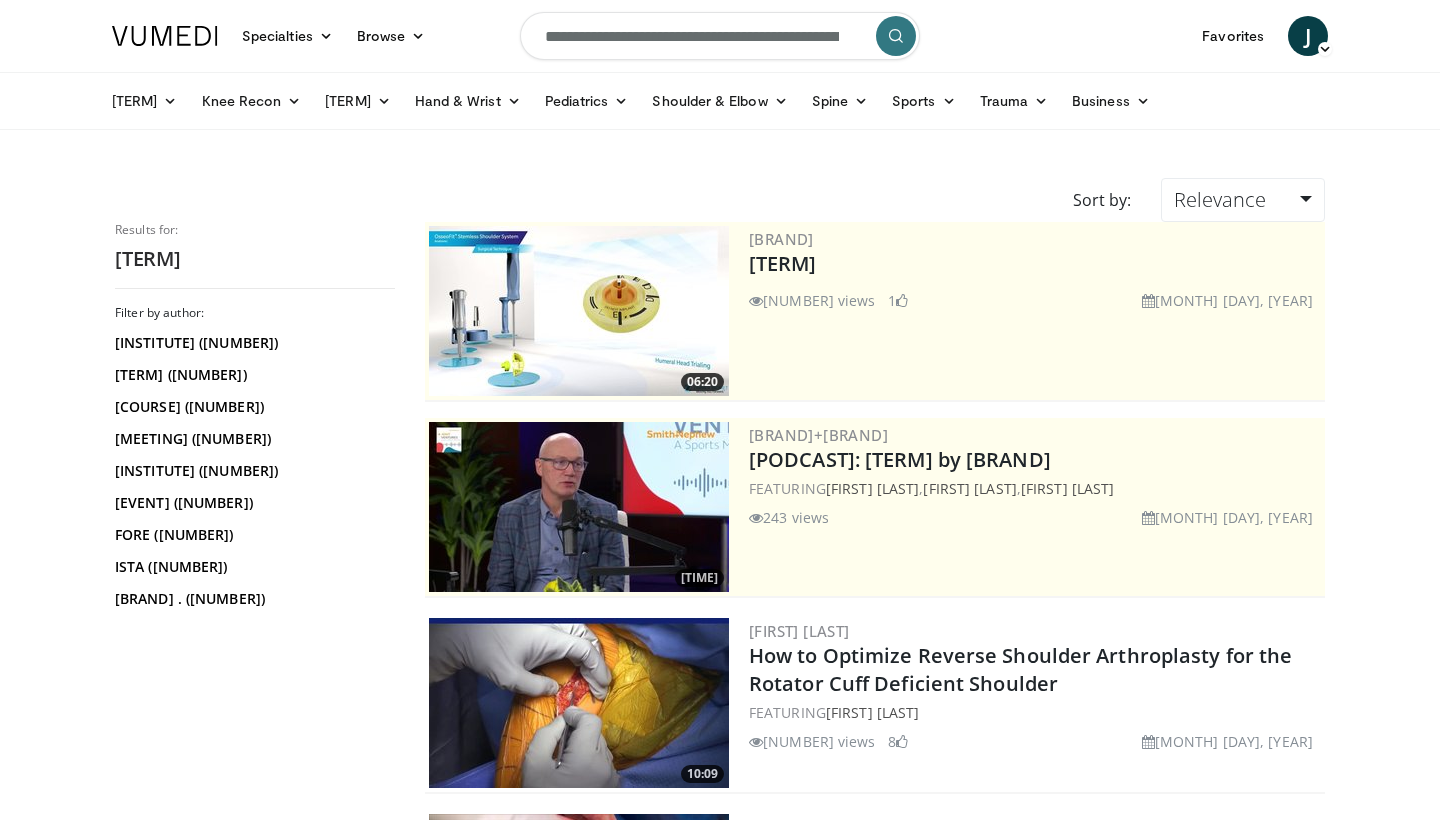 scroll, scrollTop: 0, scrollLeft: 0, axis: both 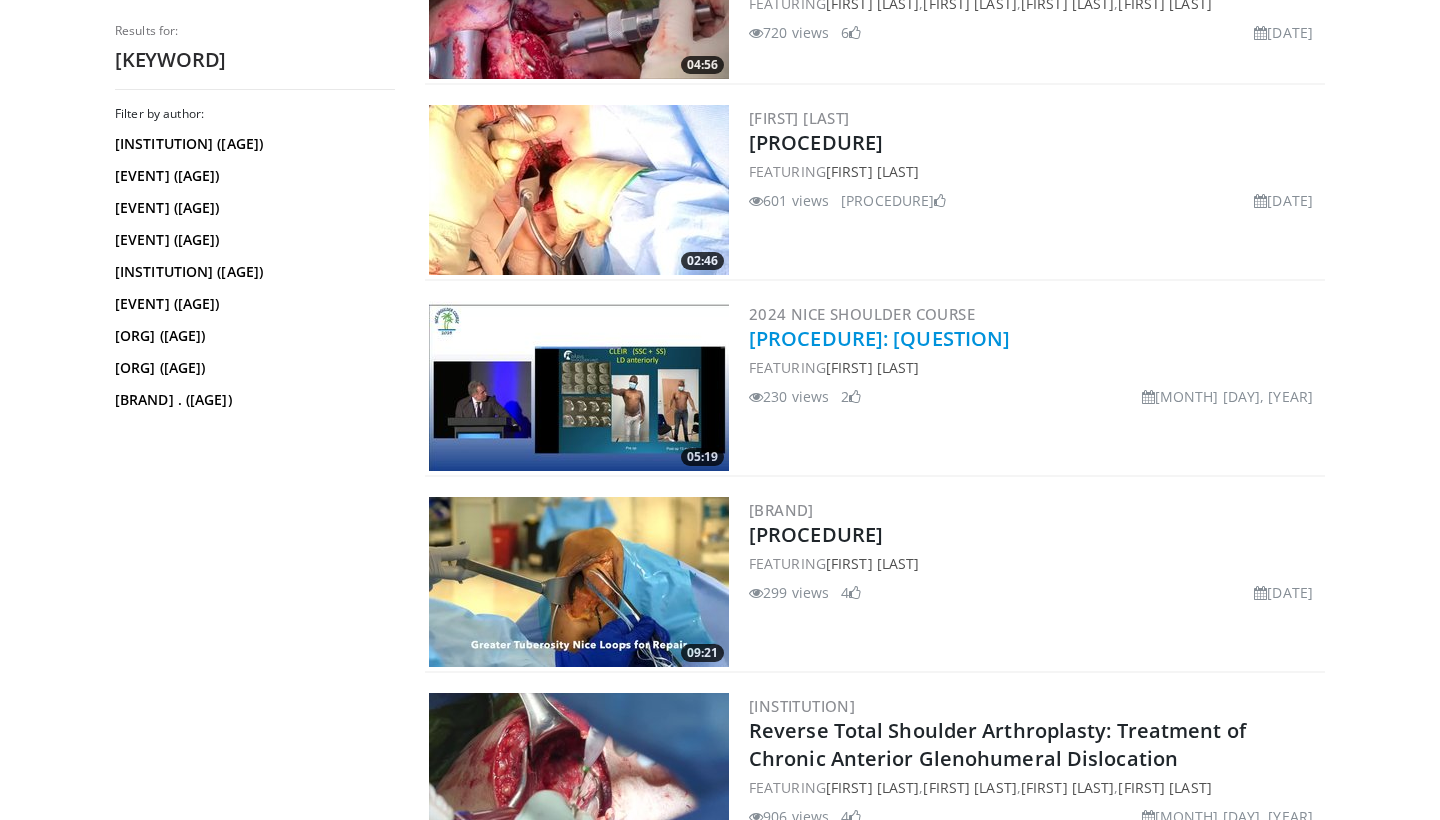 click on "[PROCEDURE]: [QUESTION]" at bounding box center (879, 338) 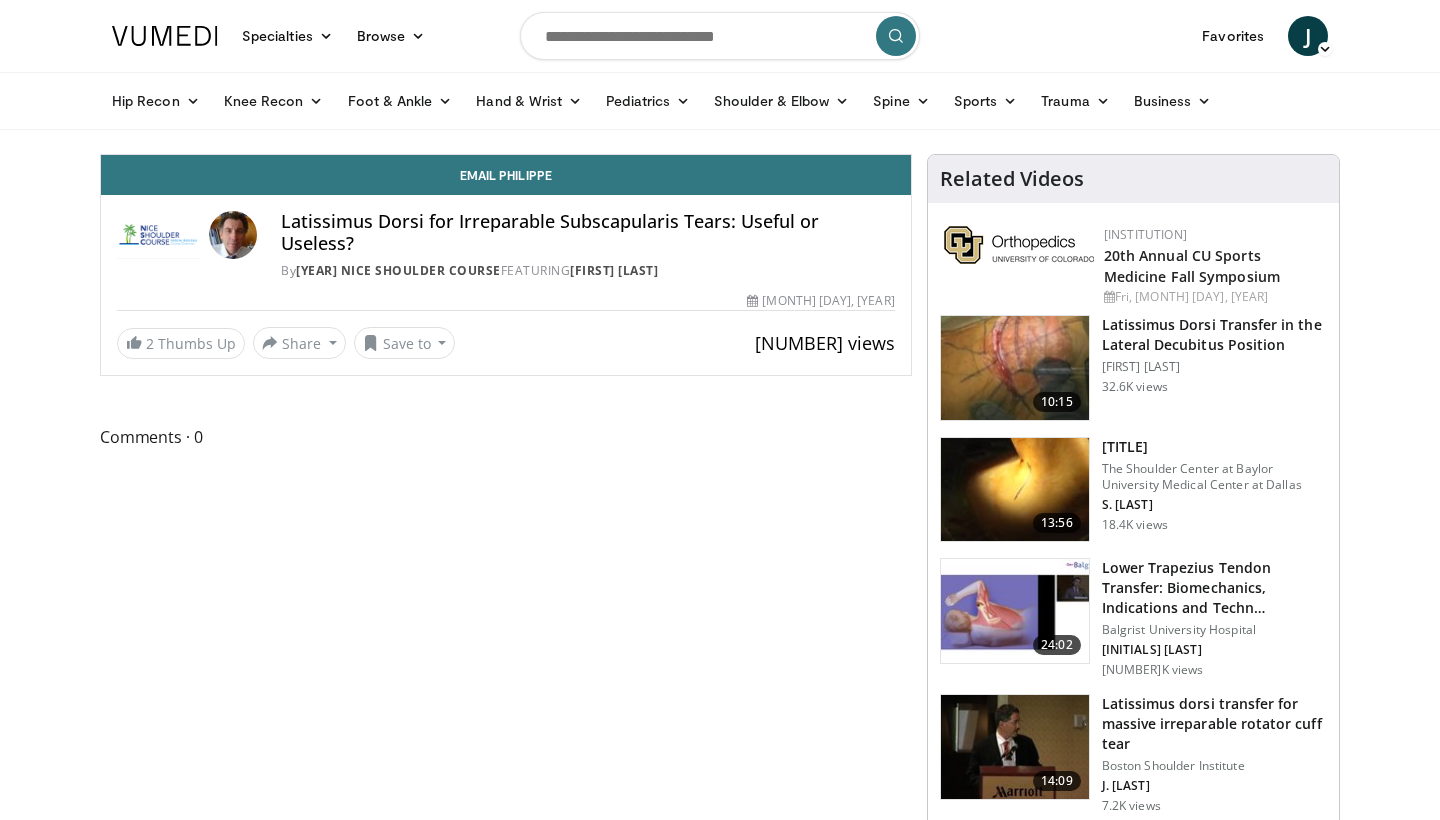 scroll, scrollTop: 0, scrollLeft: 0, axis: both 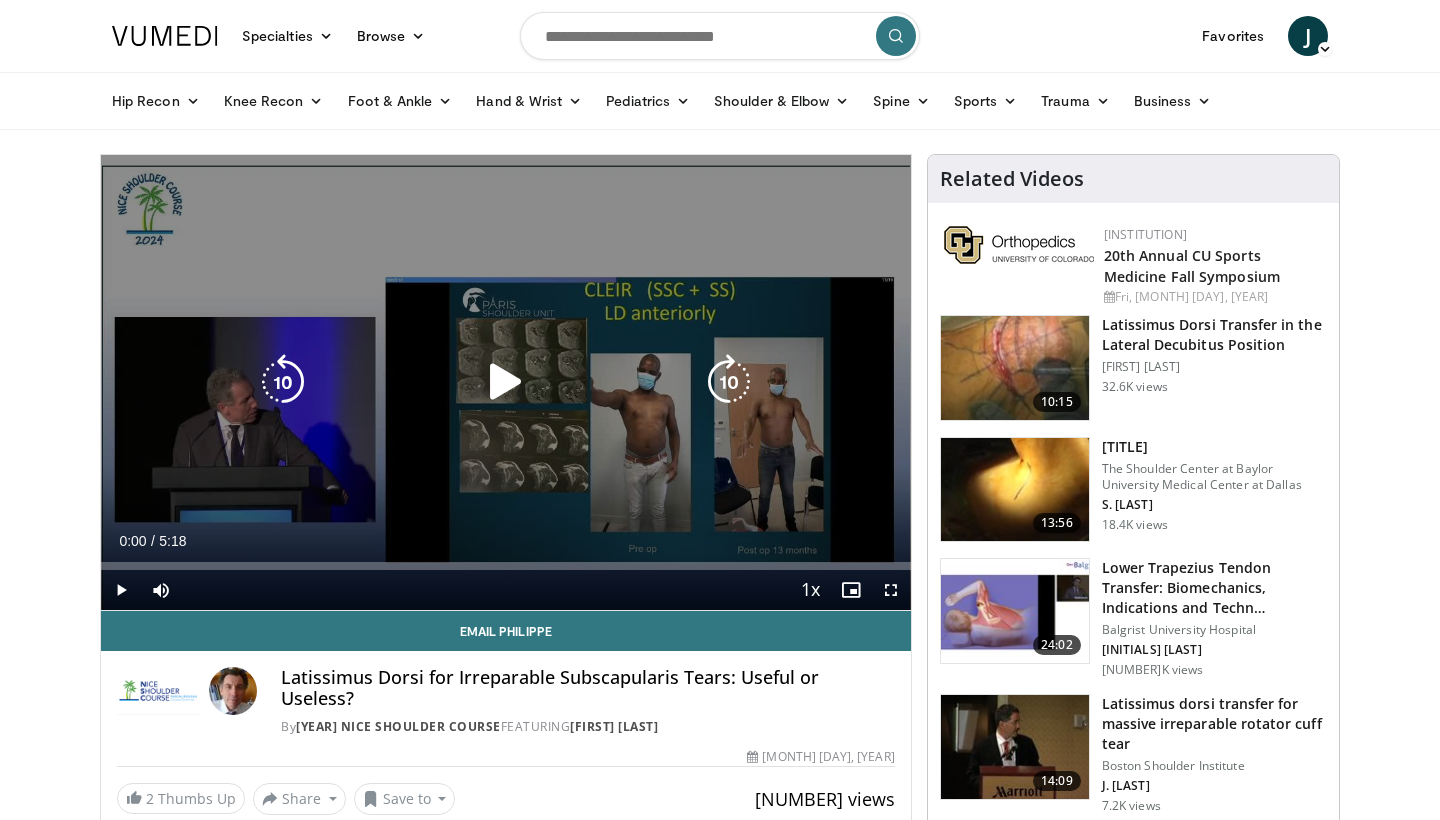 click on "10 seconds
Tap to unmute" at bounding box center (506, 382) 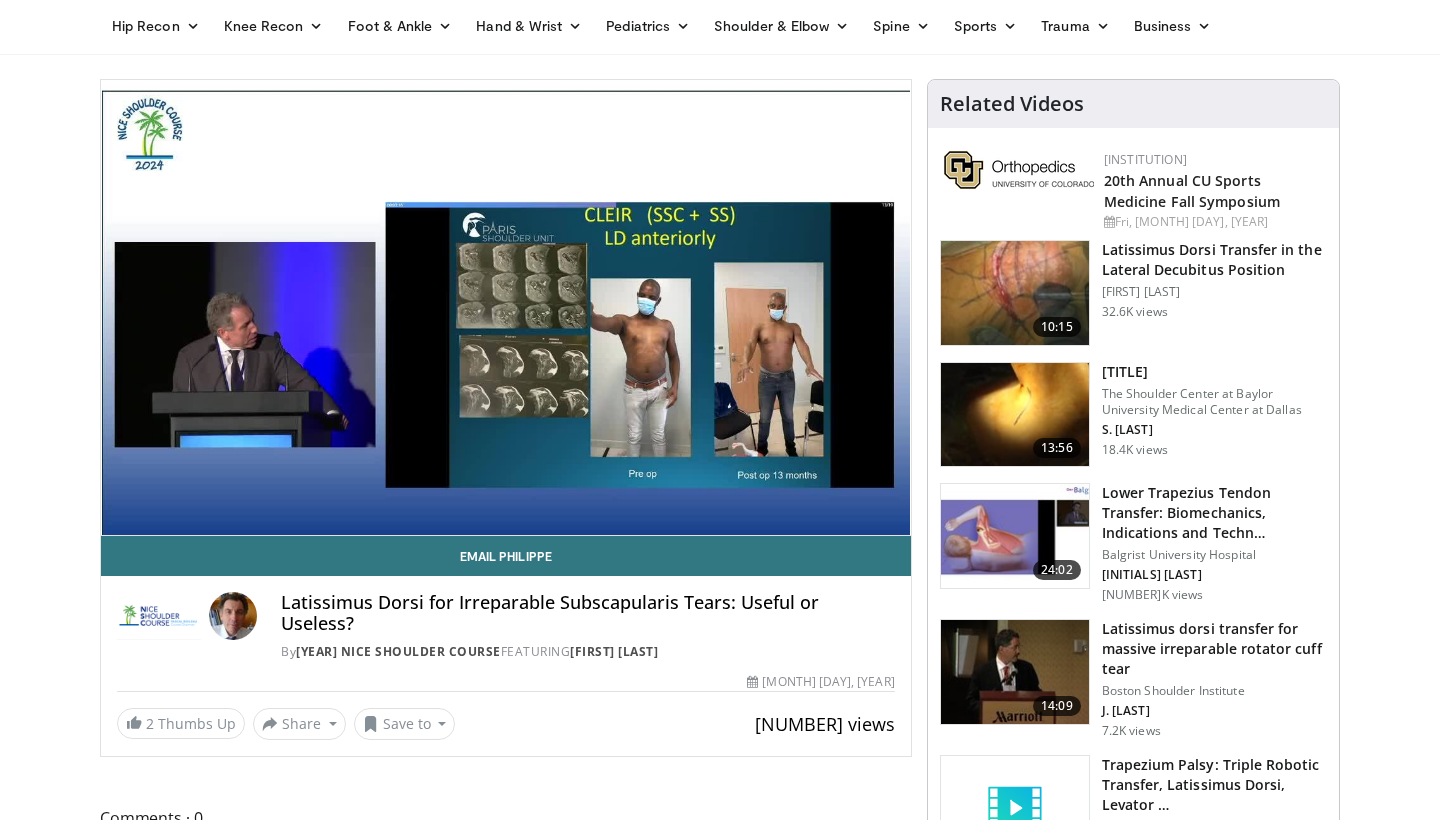 scroll, scrollTop: 75, scrollLeft: 0, axis: vertical 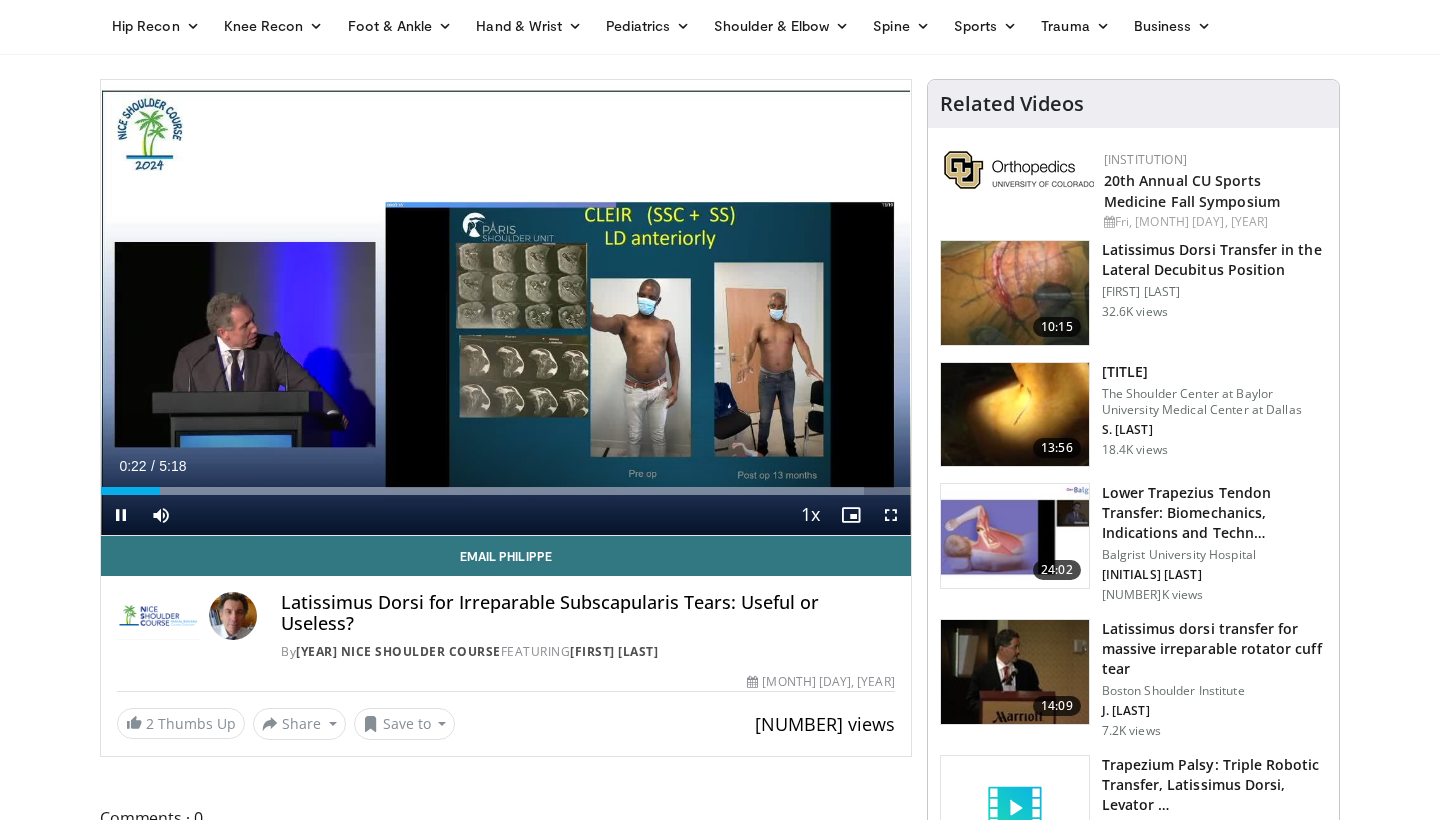 click at bounding box center (891, 515) 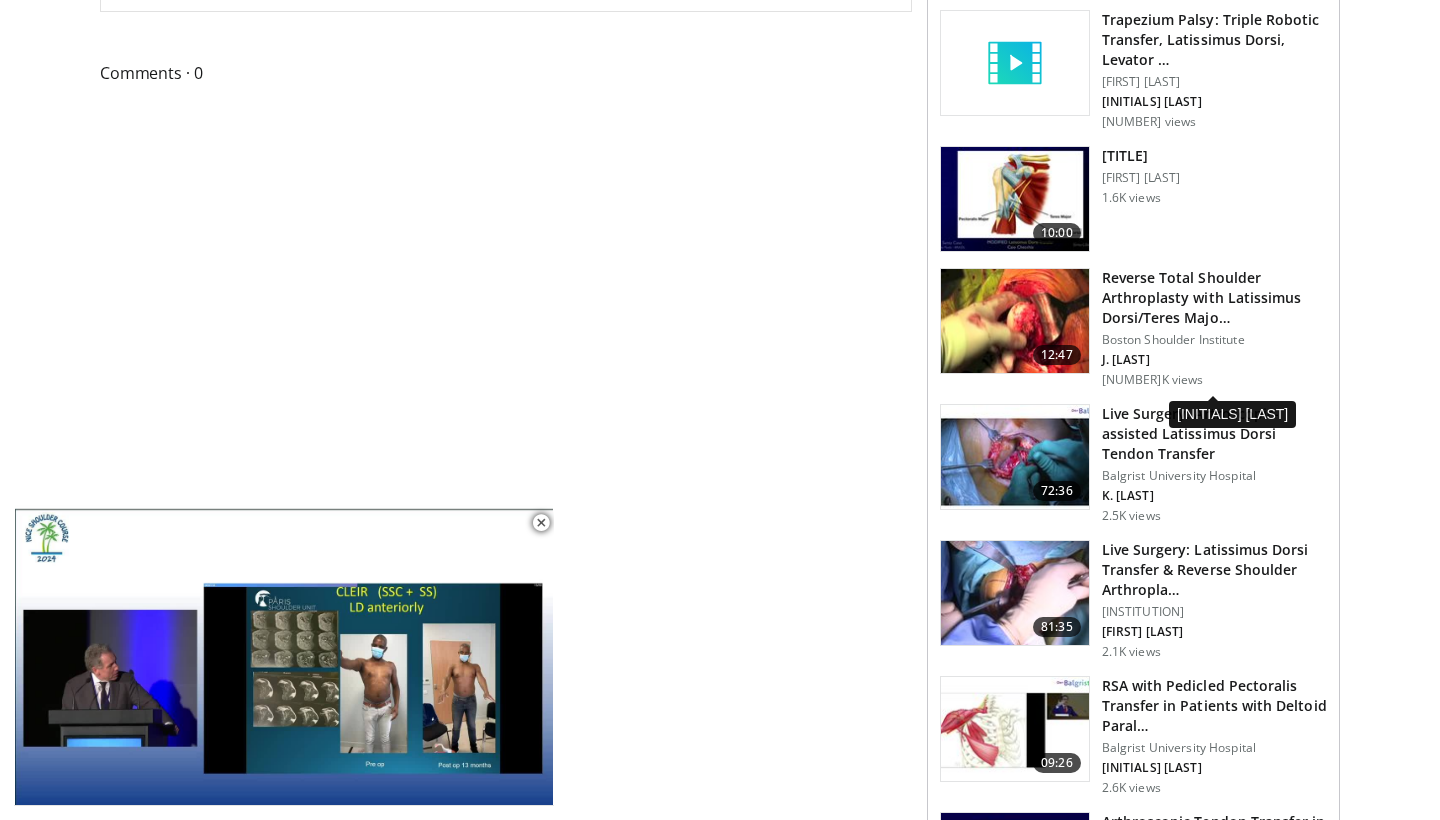 scroll, scrollTop: 835, scrollLeft: 0, axis: vertical 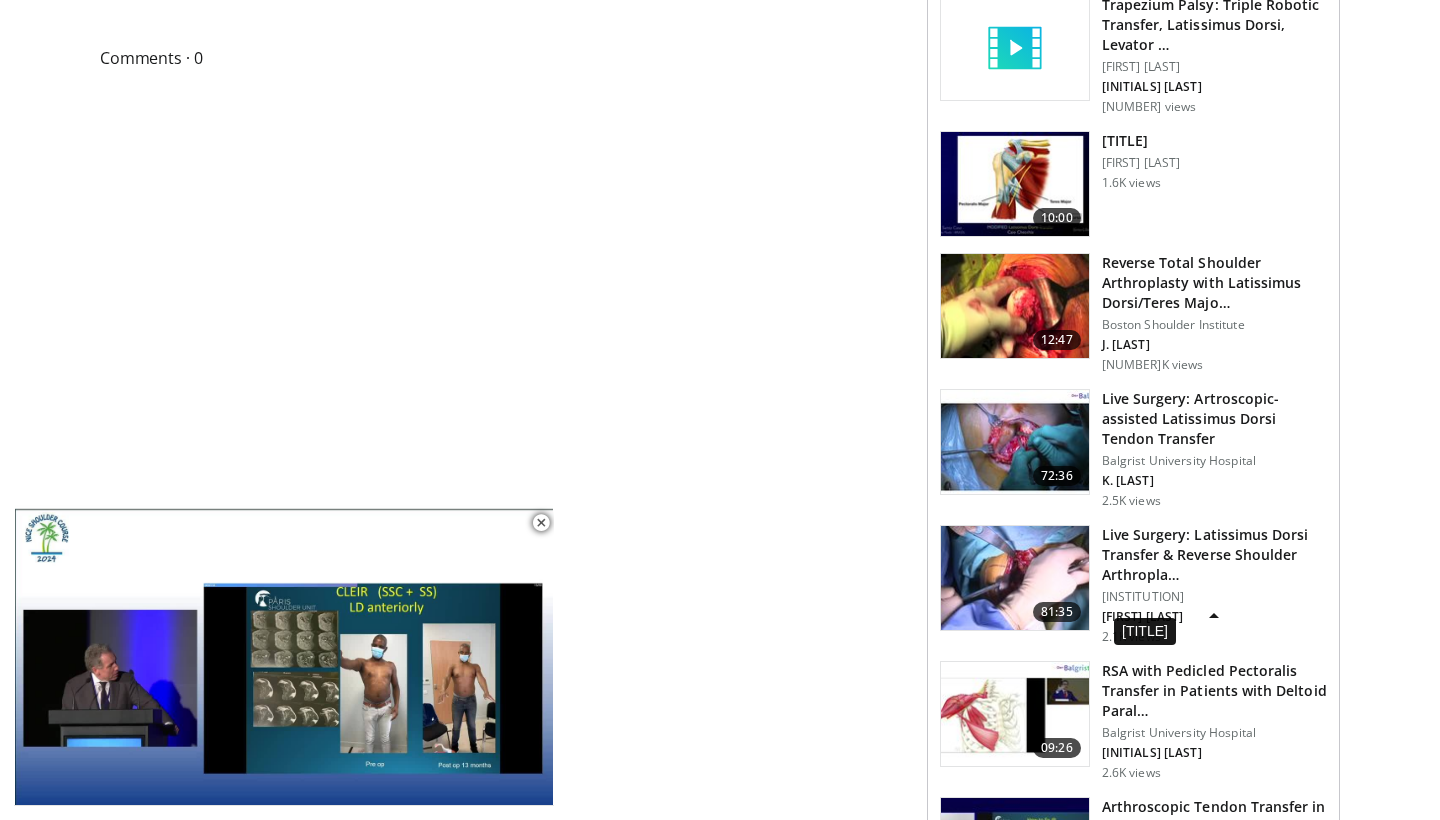 click on "Live Surgery: Latissimus Dorsi Transfer & Reverse Shoulder Arthropla…" at bounding box center [1214, 555] 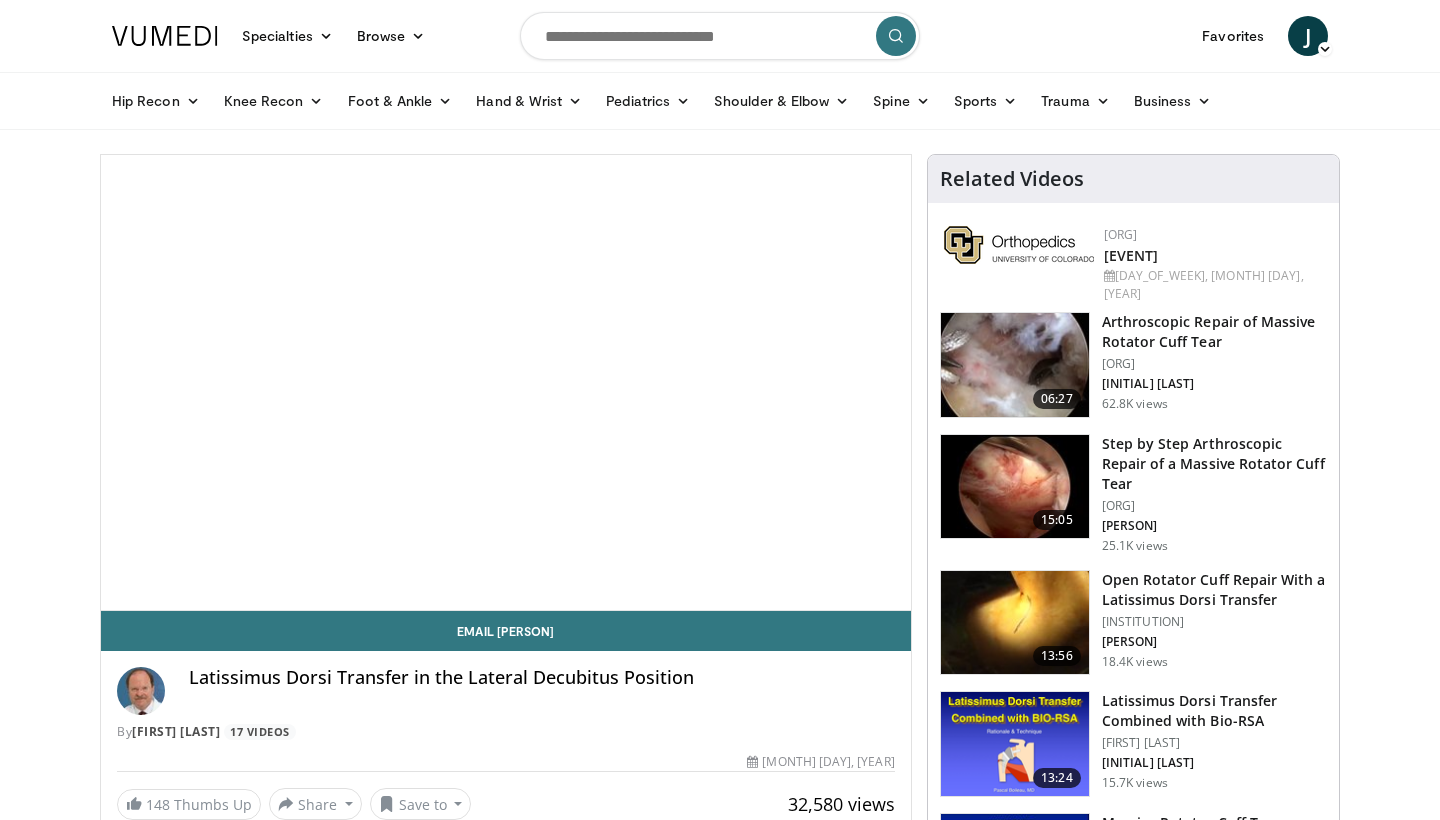 scroll, scrollTop: 0, scrollLeft: 0, axis: both 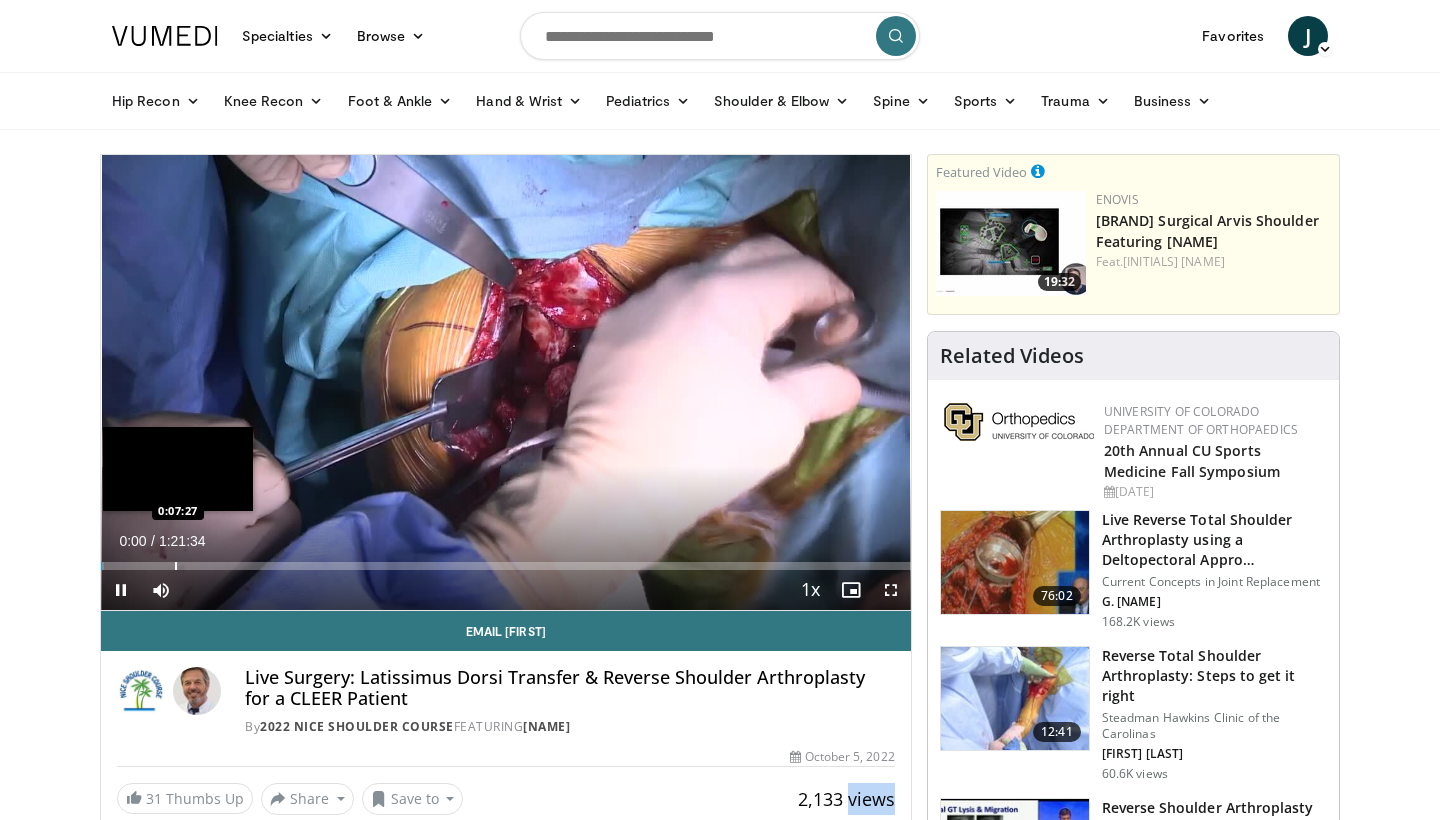 click at bounding box center (176, 566) 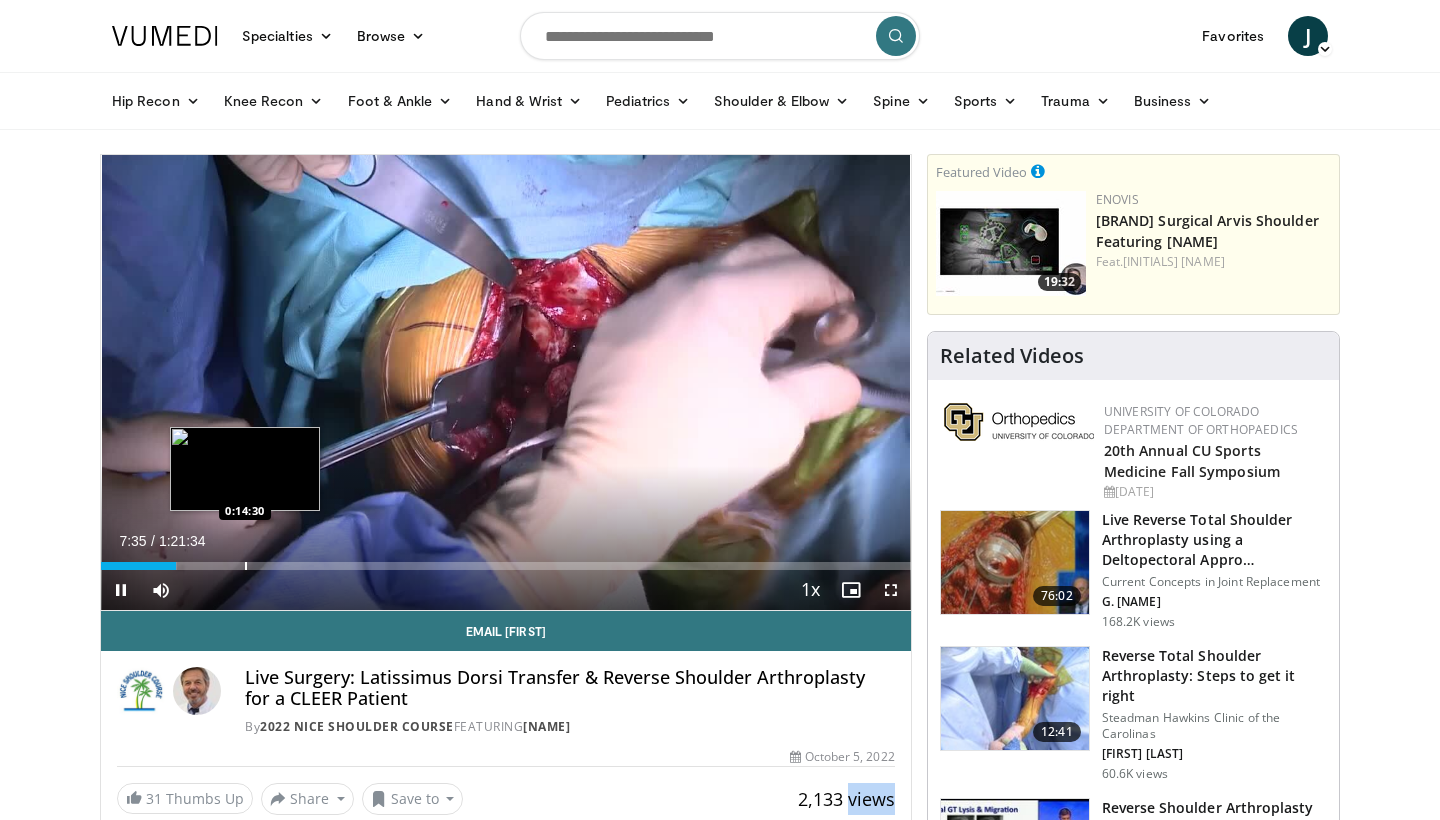 click at bounding box center [246, 566] 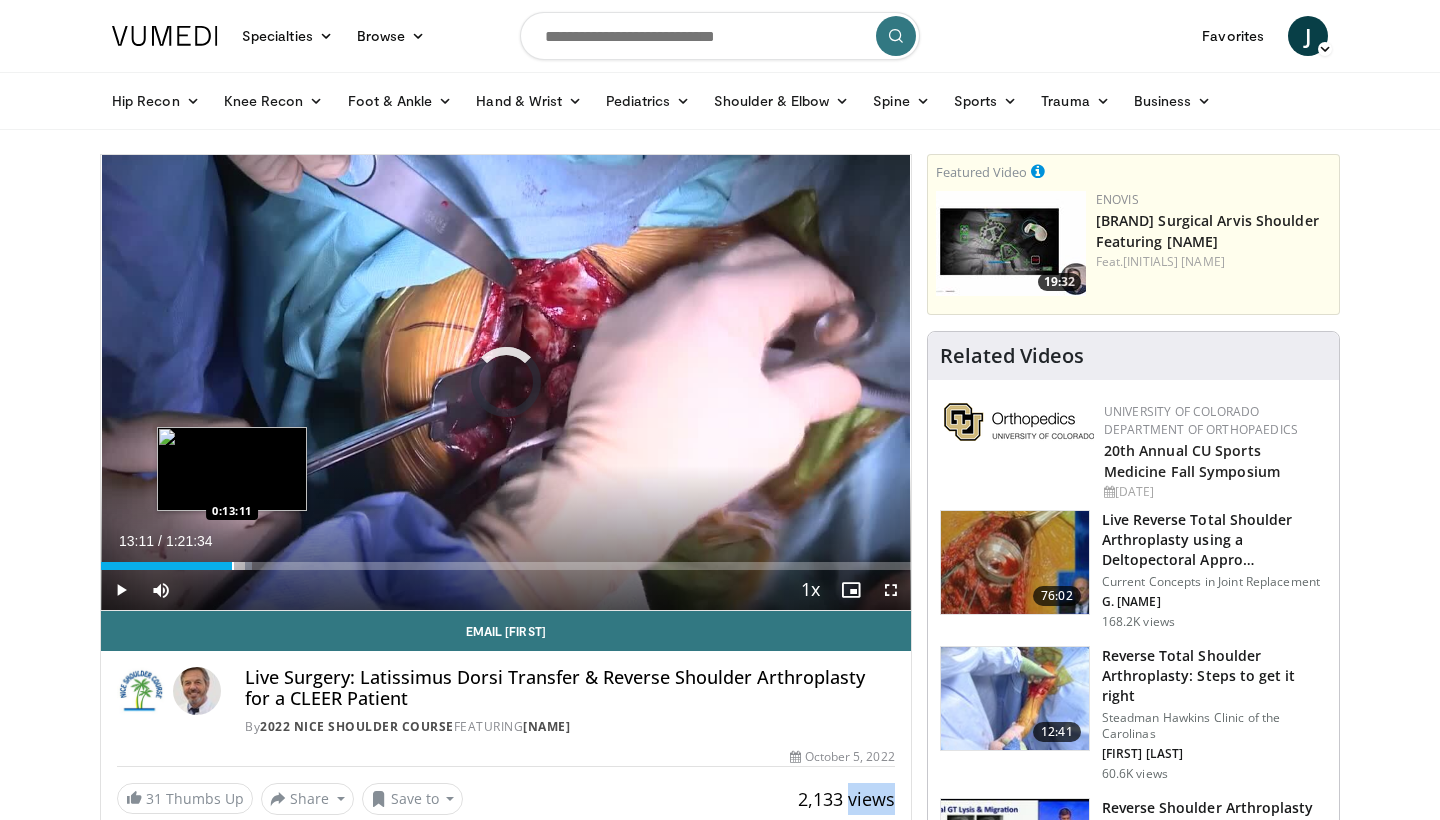 click at bounding box center (233, 566) 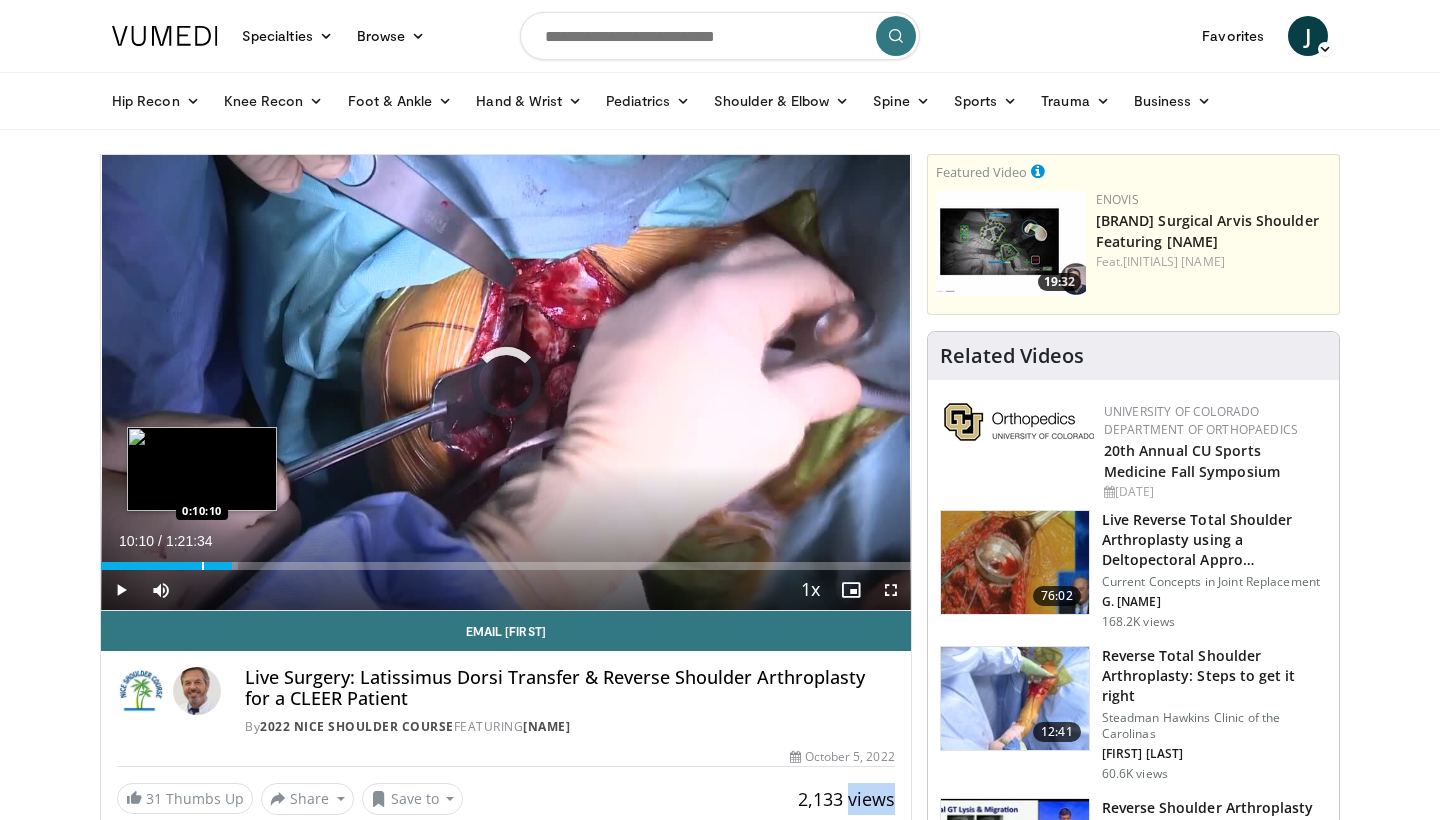 click at bounding box center (203, 566) 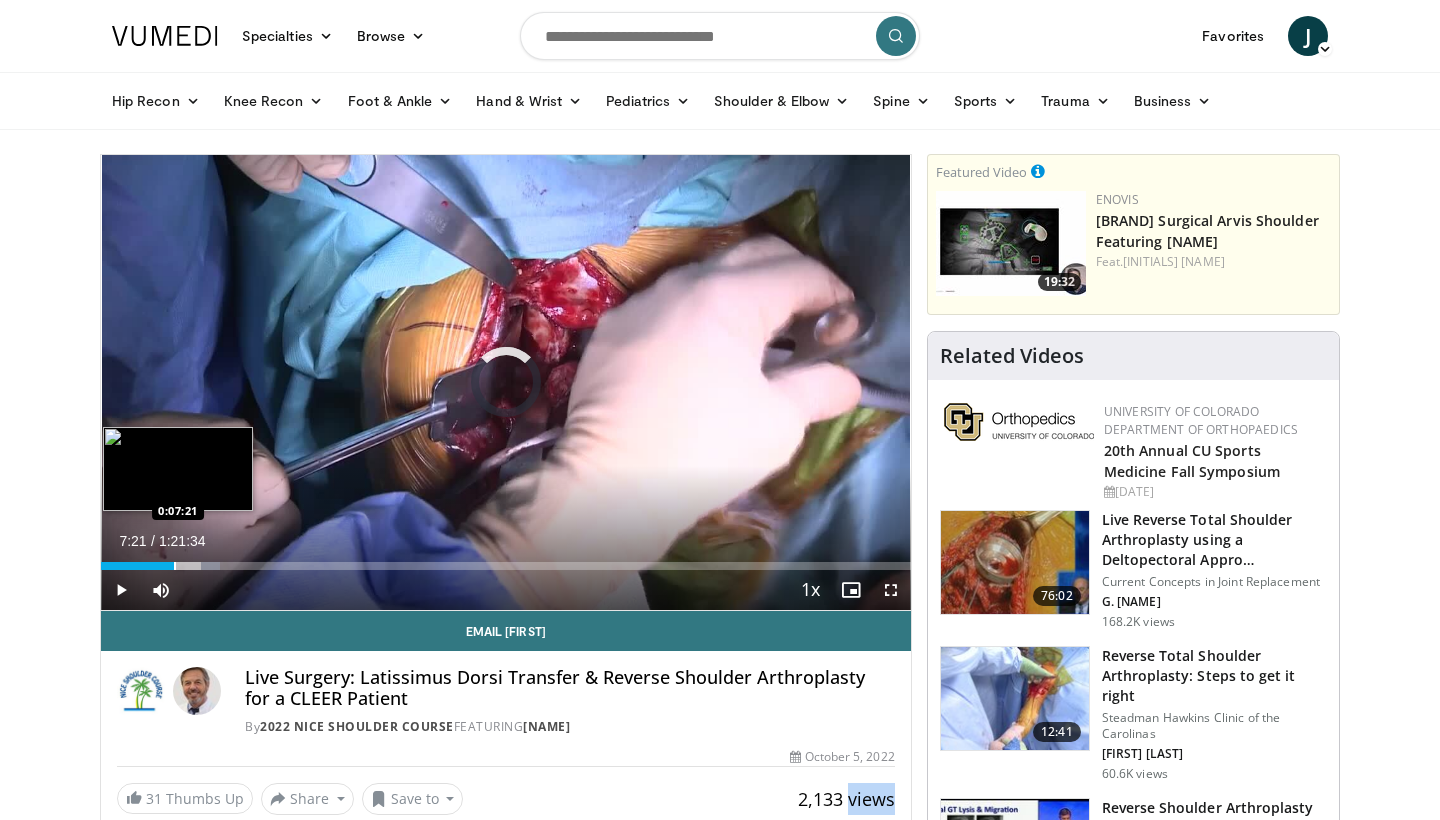 click at bounding box center (175, 566) 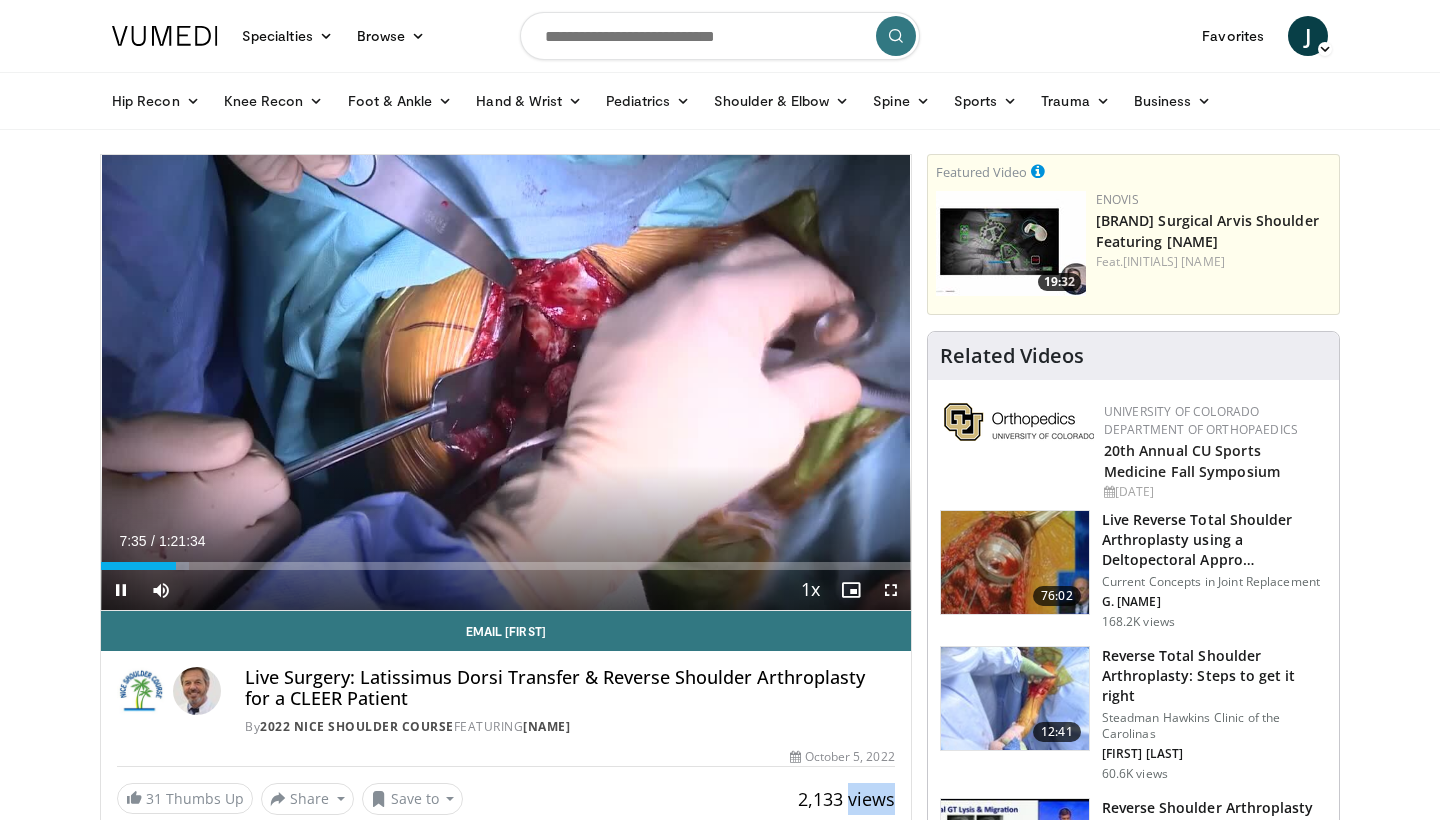 click at bounding box center (891, 590) 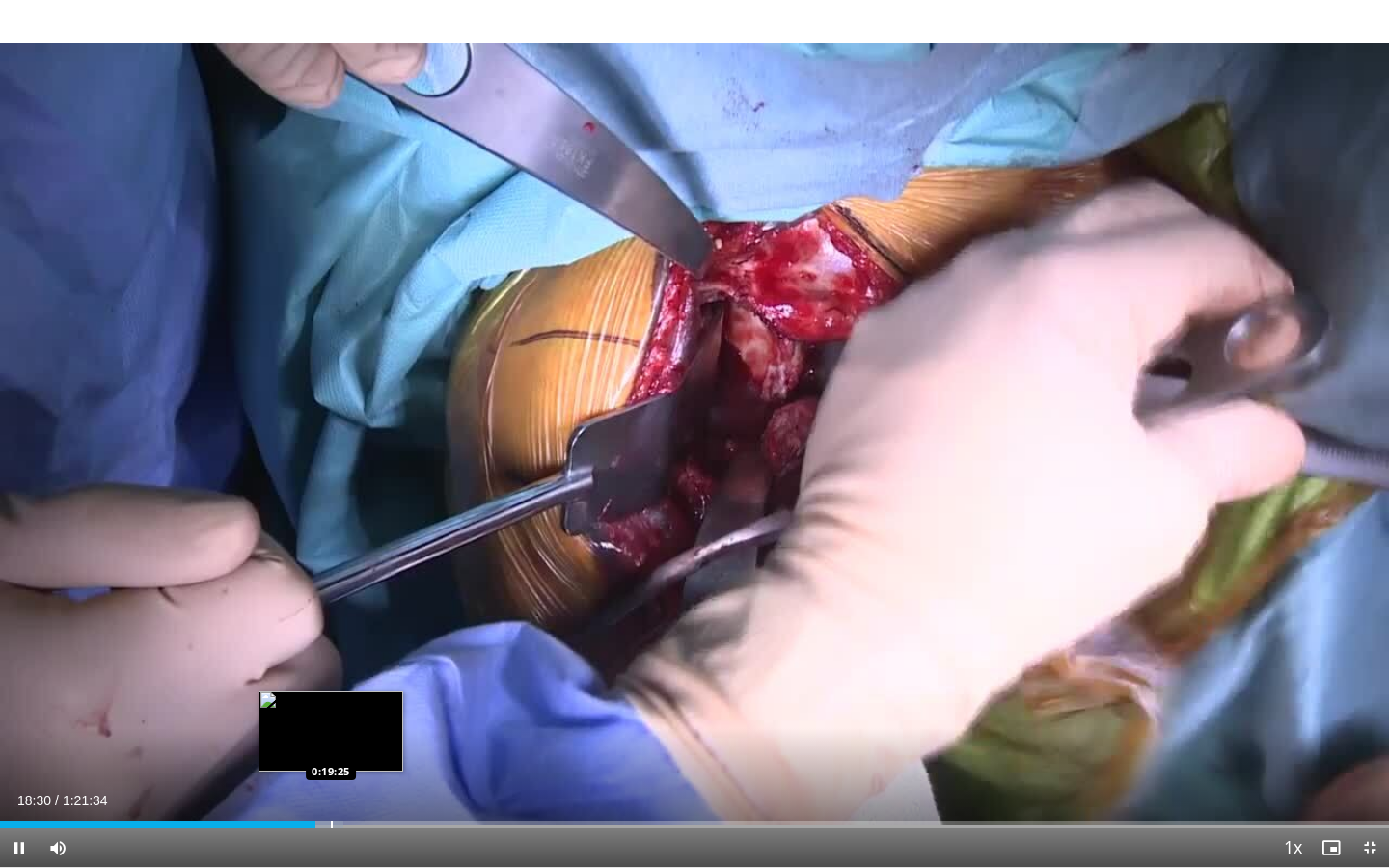 click at bounding box center [332, 825] 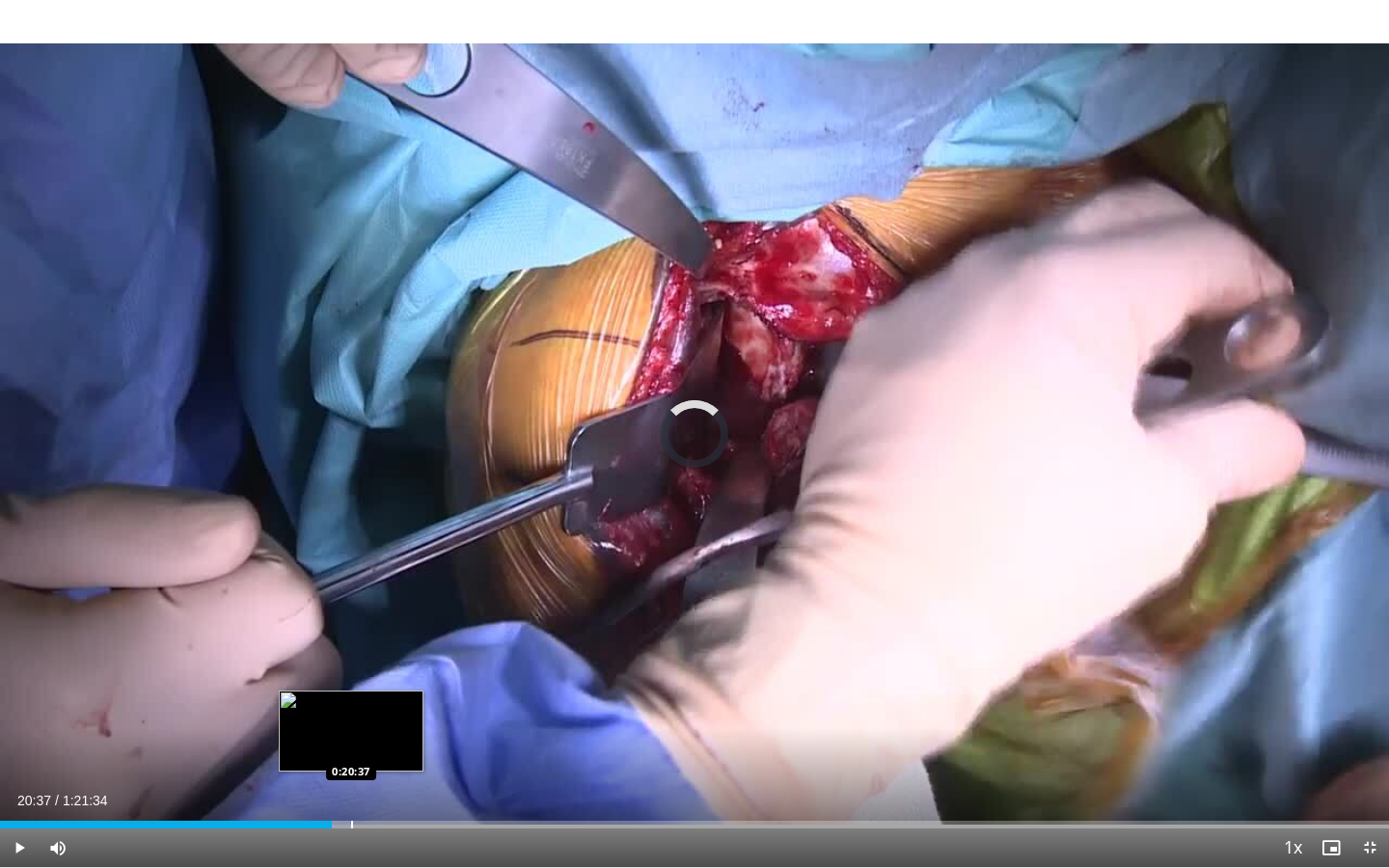 click at bounding box center [352, 825] 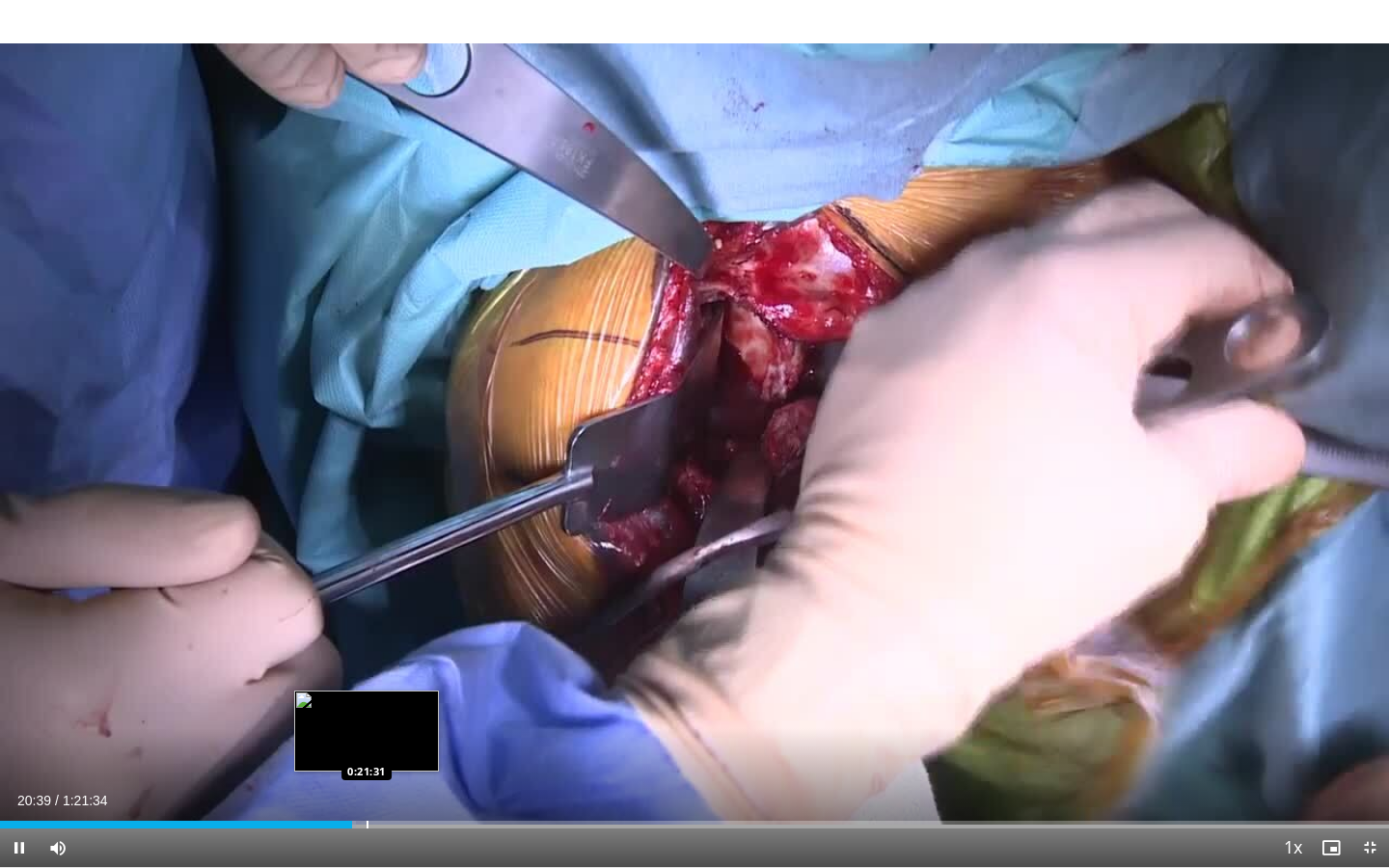 click at bounding box center [368, 825] 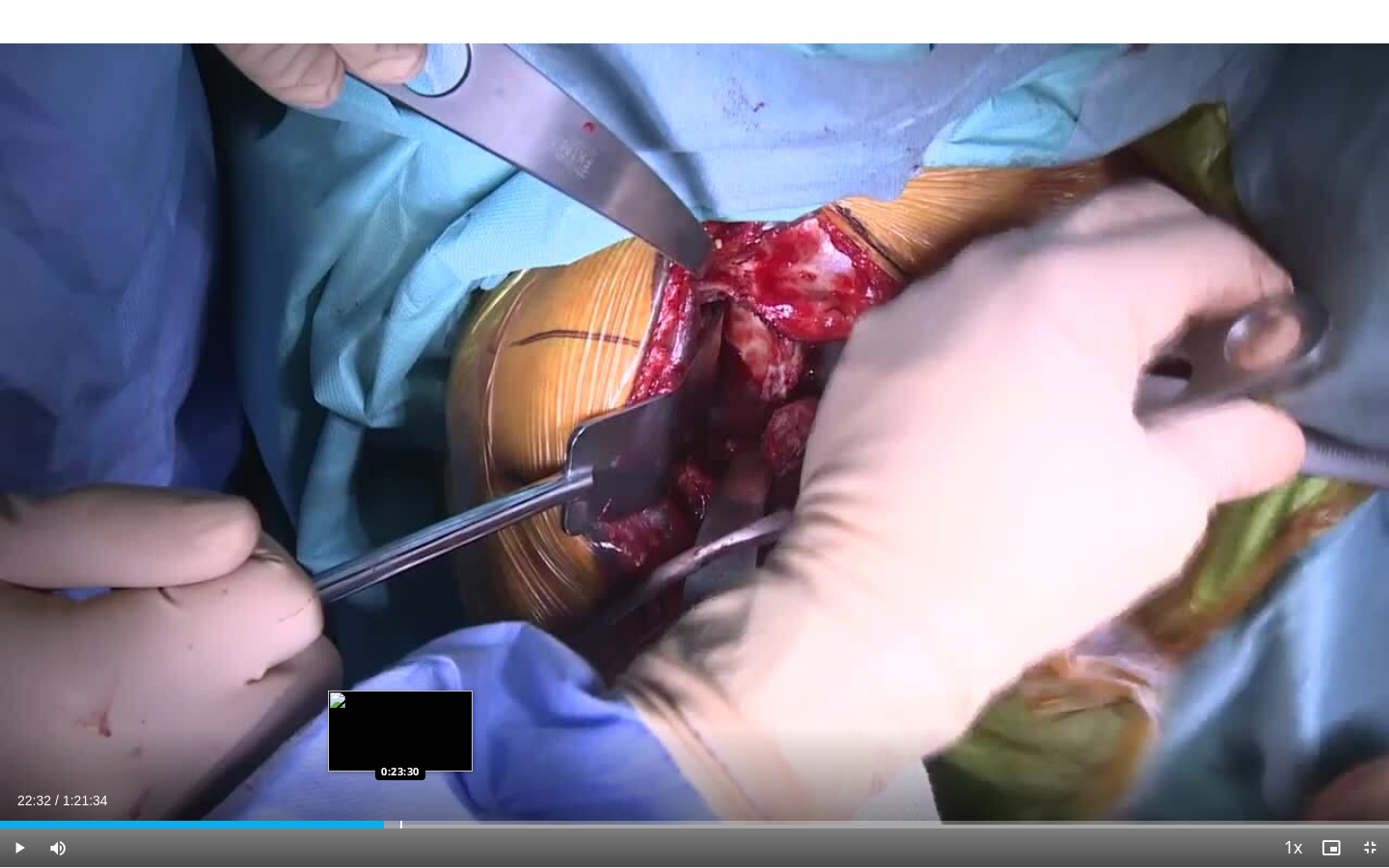 click at bounding box center [401, 825] 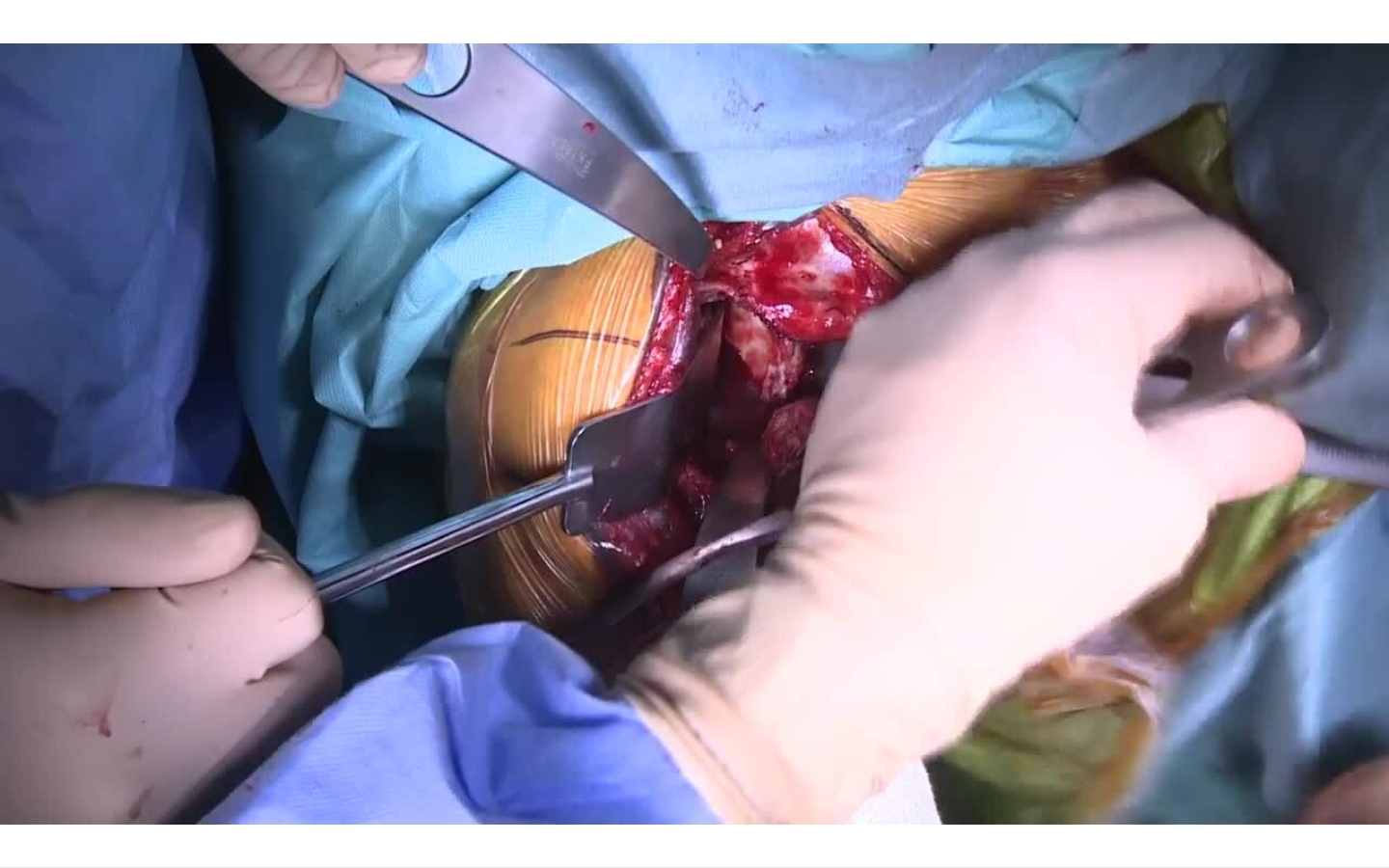 drag, startPoint x: 400, startPoint y: 824, endPoint x: 281, endPoint y: 772, distance: 129.86531 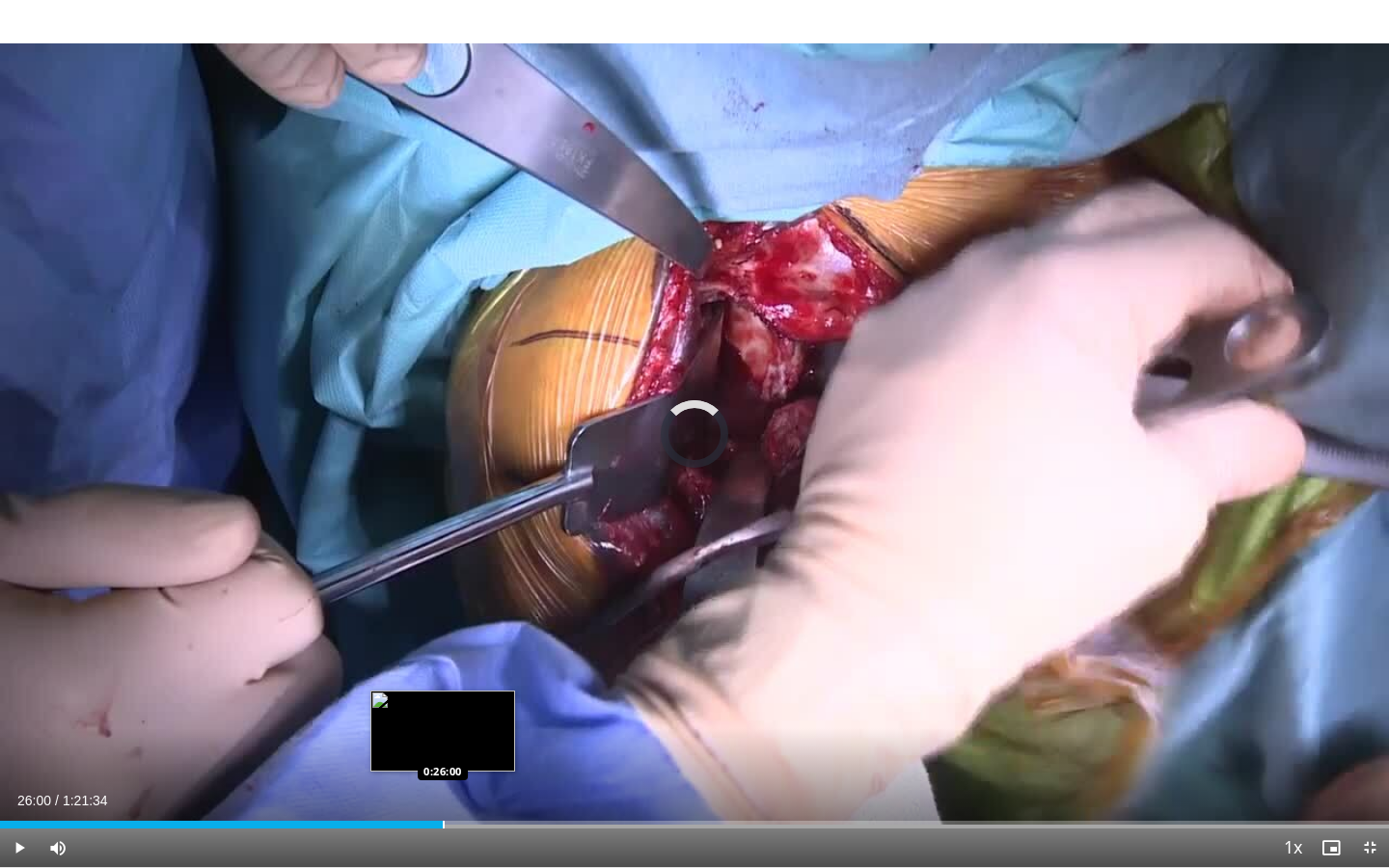 click at bounding box center [444, 825] 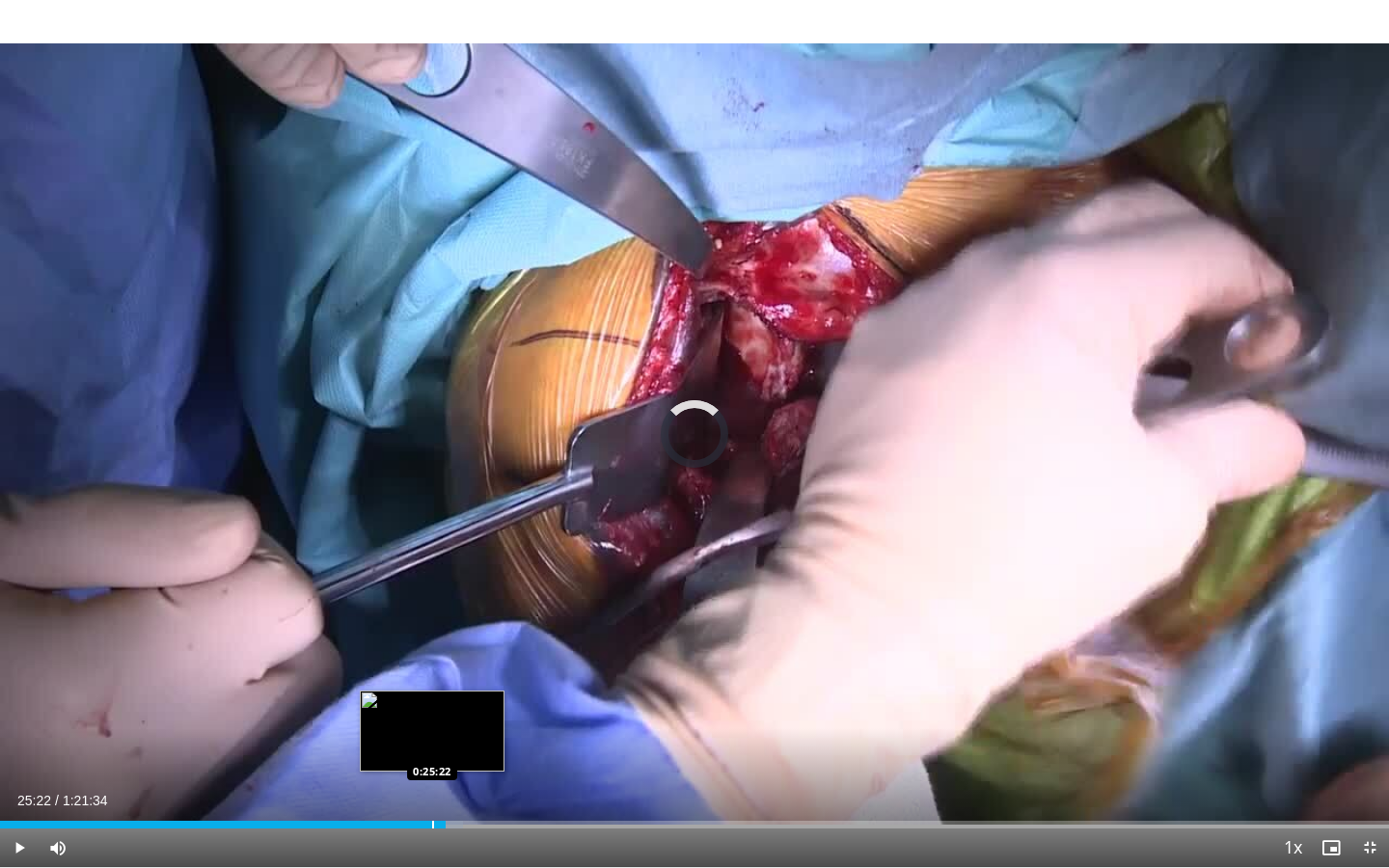 click on "Loaded :  33.33% 0:25:22 0:25:22" at bounding box center [694, 819] 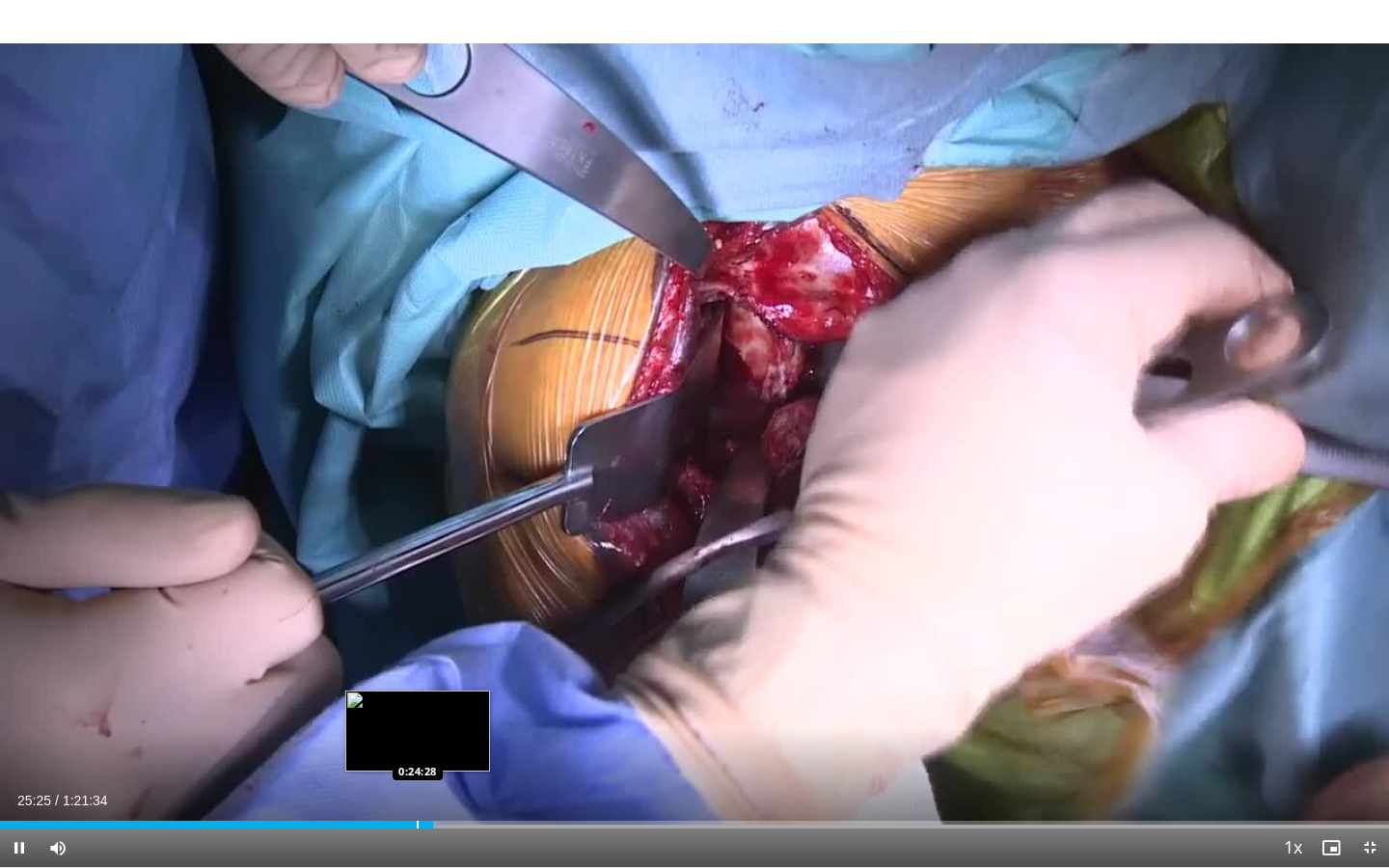 click at bounding box center (418, 825) 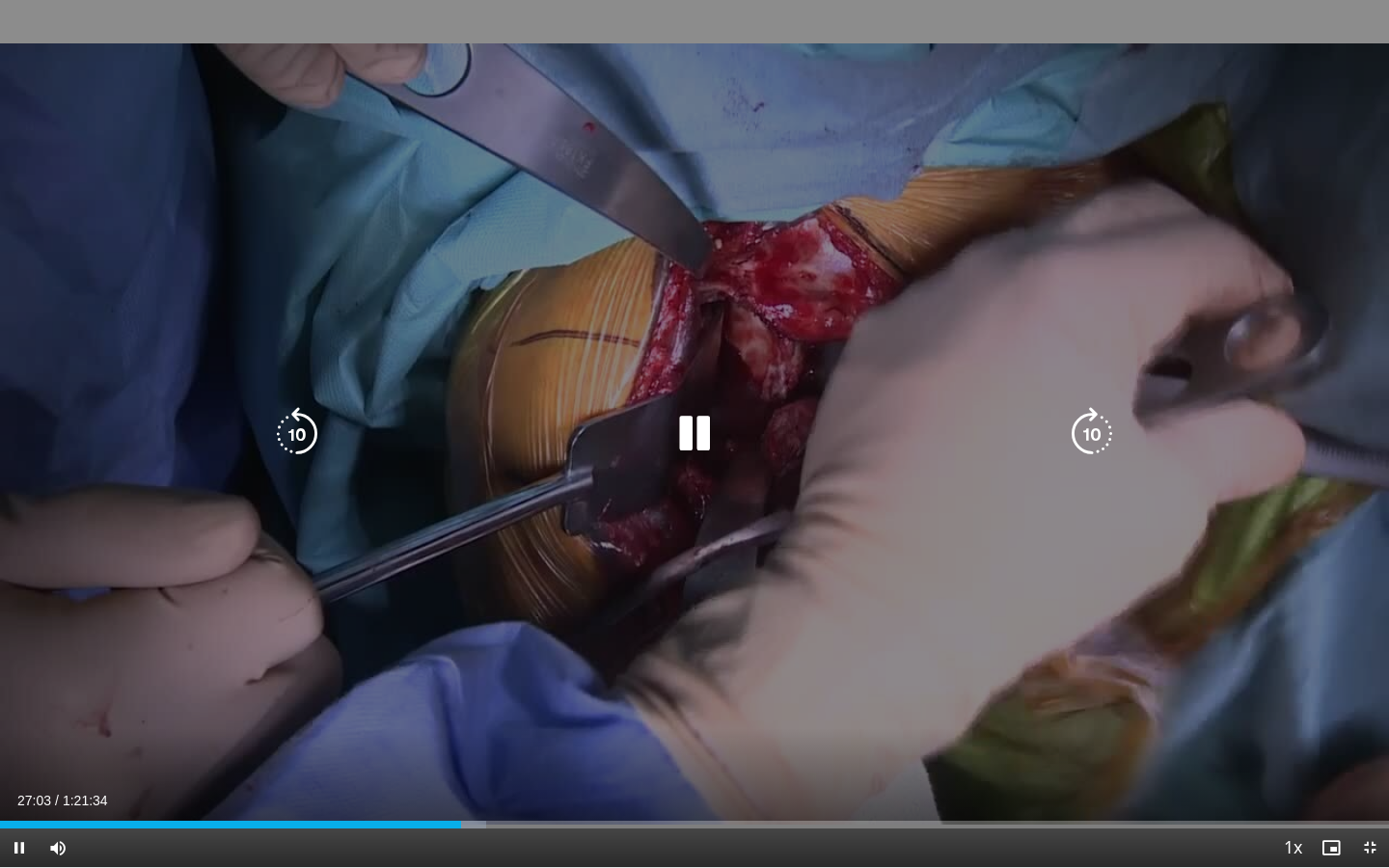 click at bounding box center [694, 434] 